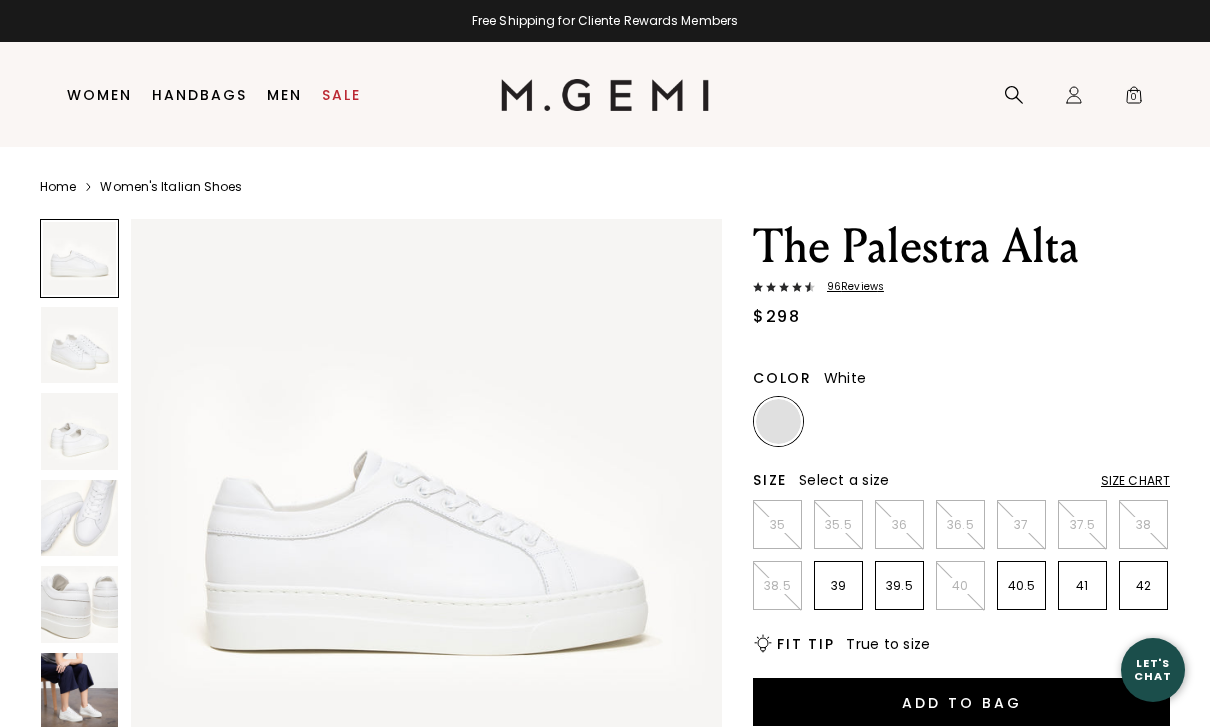 scroll, scrollTop: 0, scrollLeft: 0, axis: both 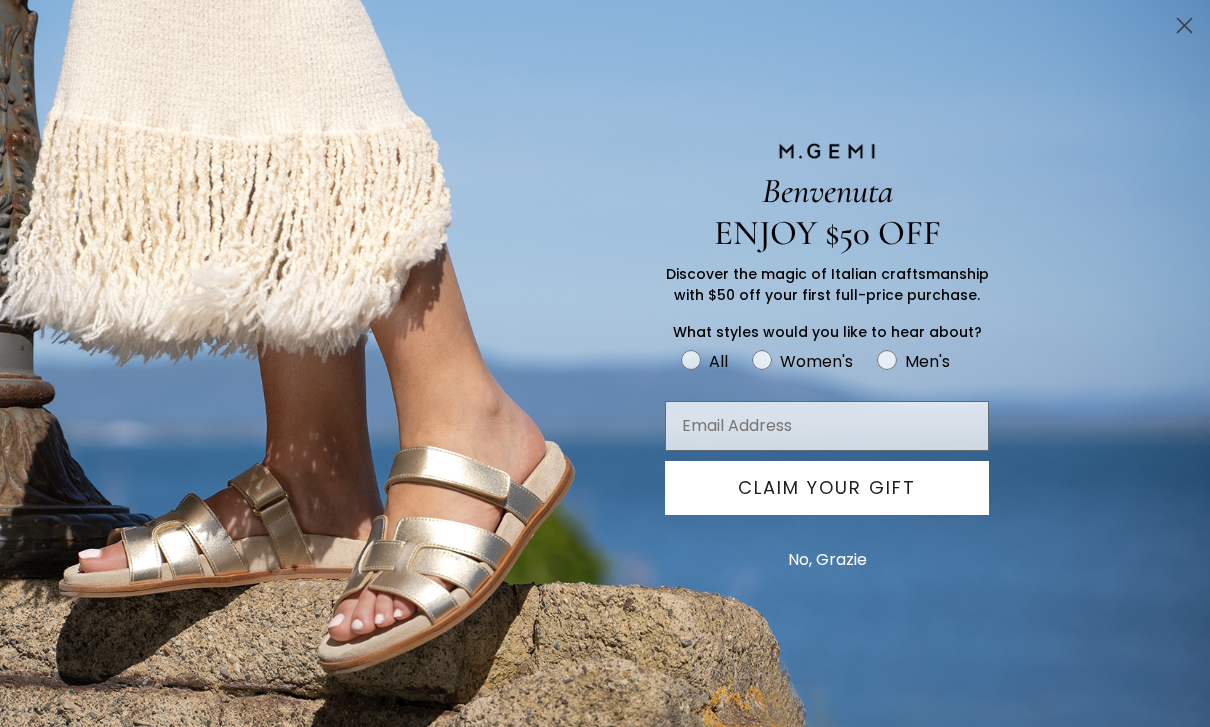 click 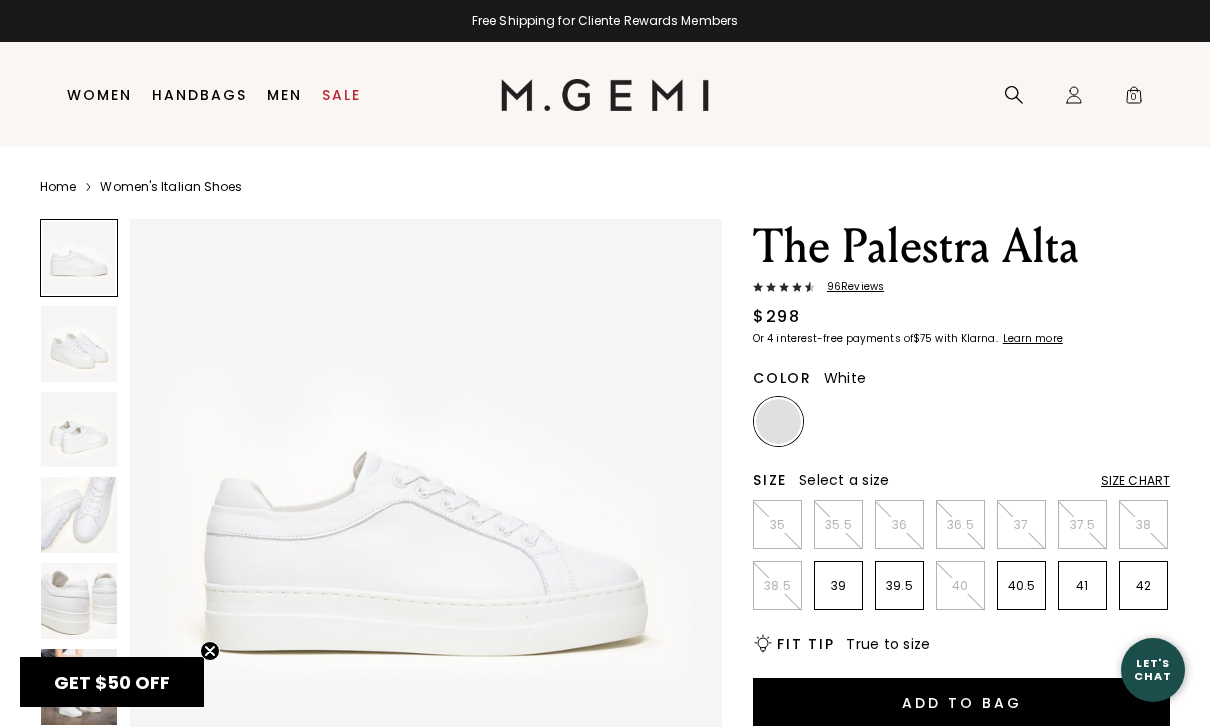 click at bounding box center [79, 430] 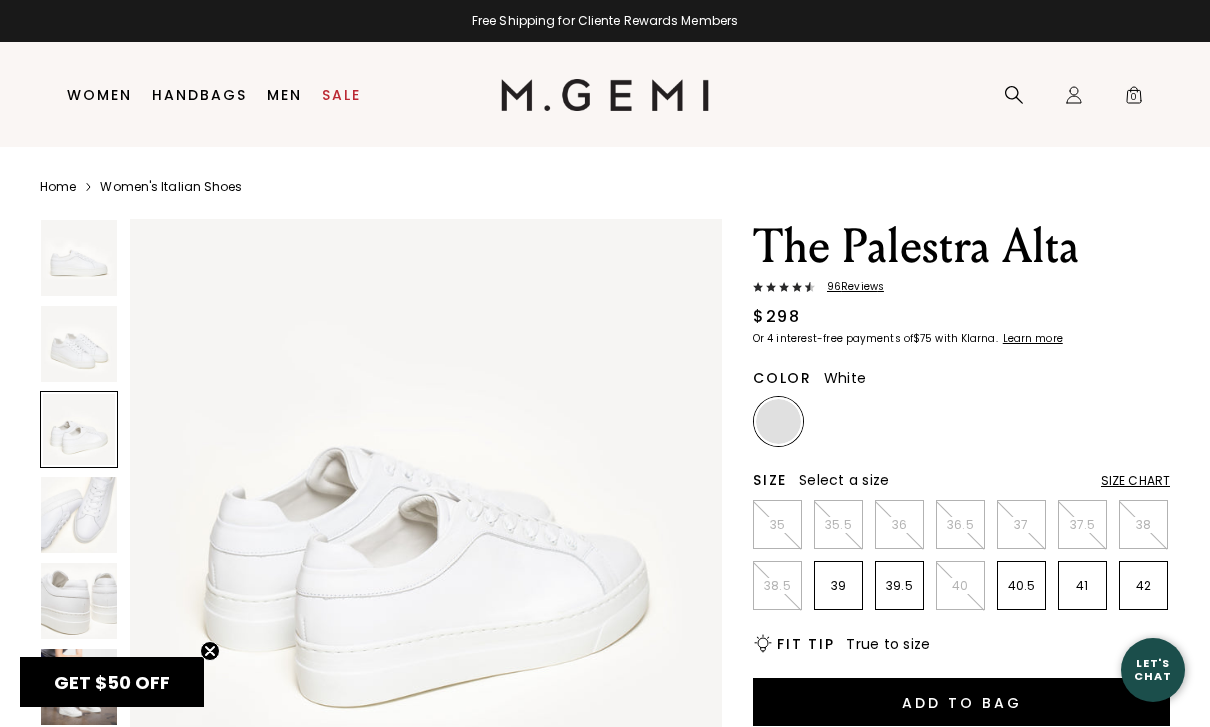click at bounding box center [79, 515] 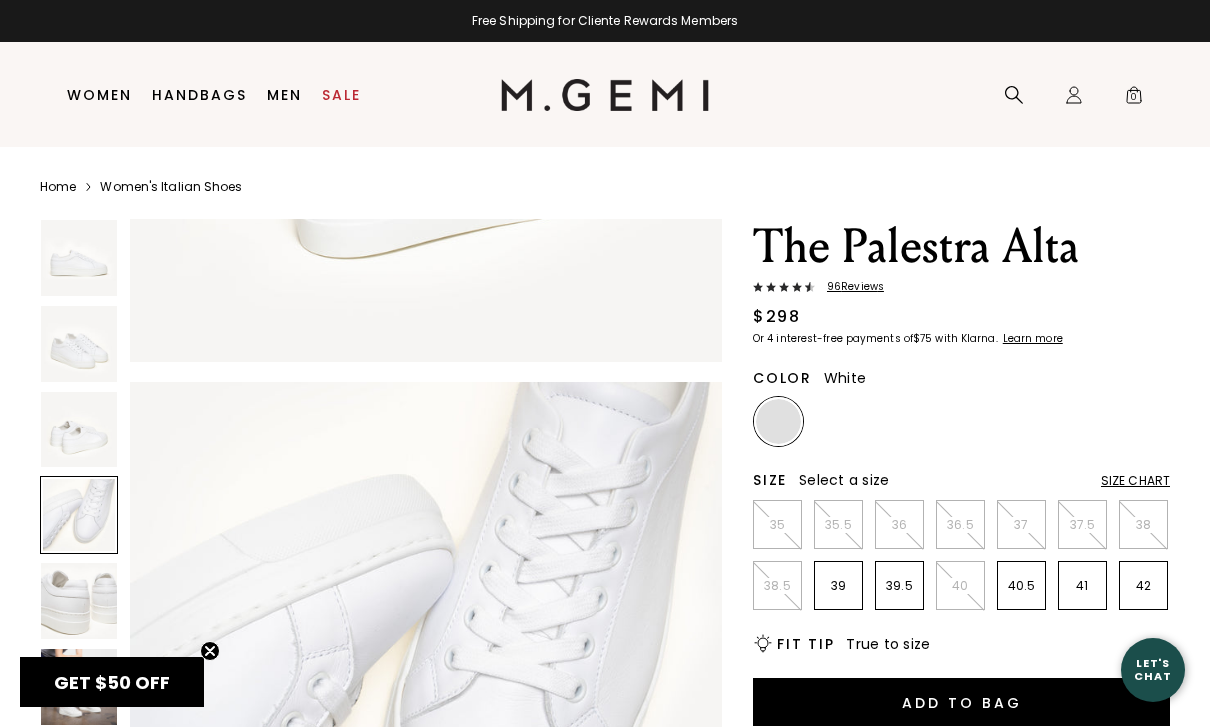 scroll, scrollTop: 1837, scrollLeft: 0, axis: vertical 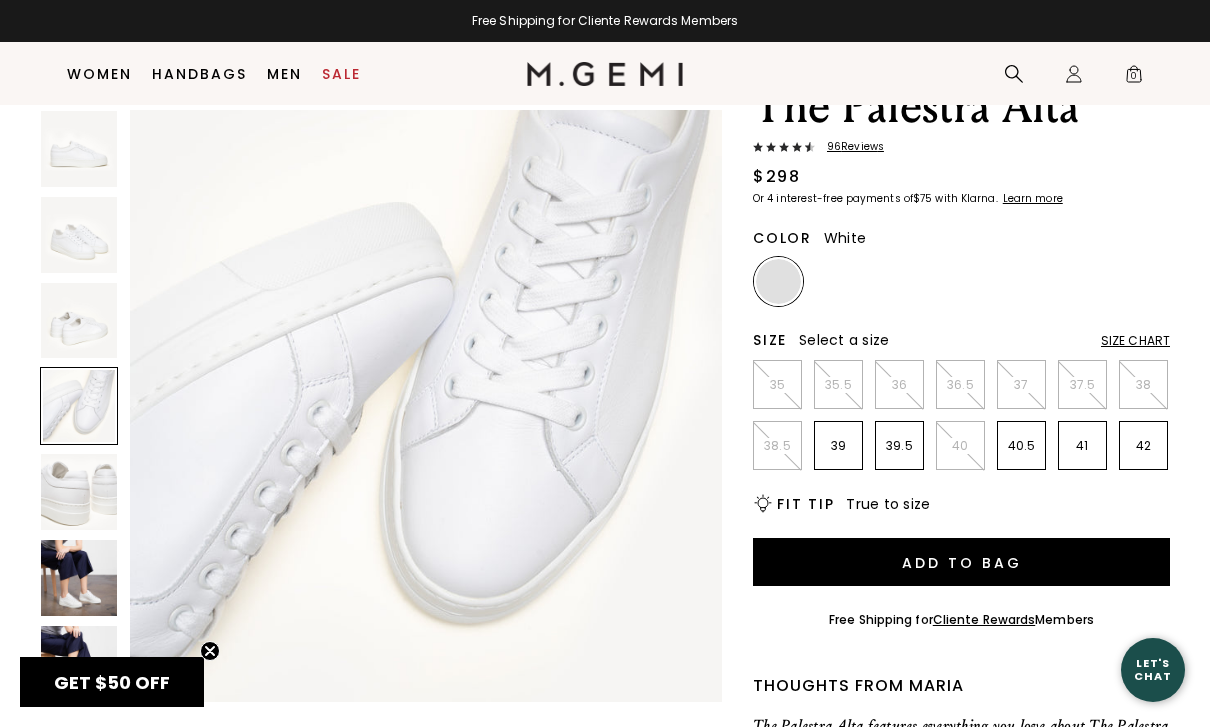 click at bounding box center (79, 492) 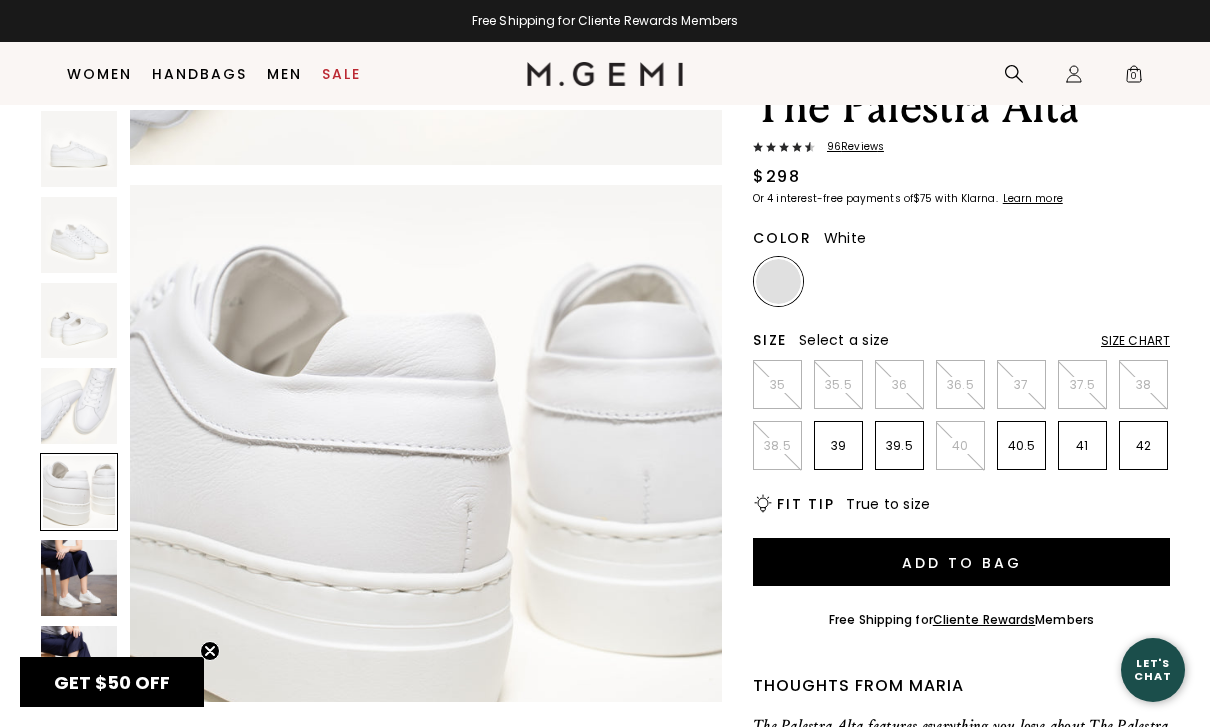 scroll, scrollTop: 2449, scrollLeft: 0, axis: vertical 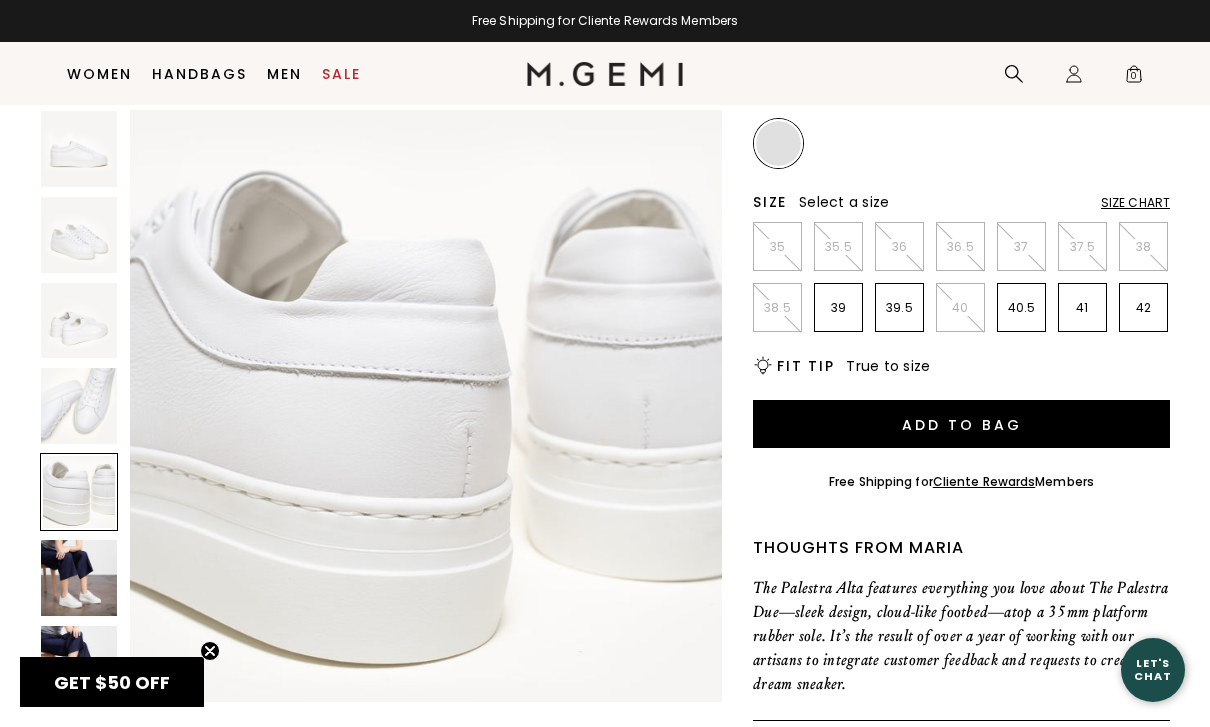 click at bounding box center [79, 578] 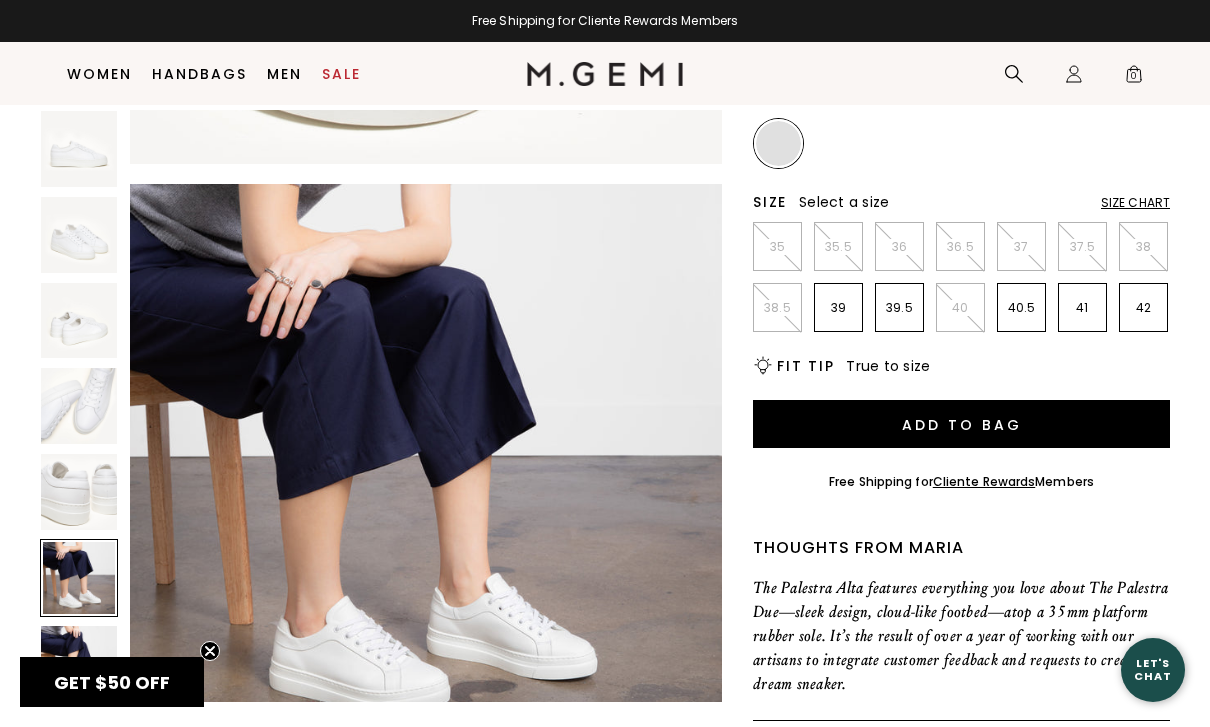 scroll, scrollTop: 3061, scrollLeft: 0, axis: vertical 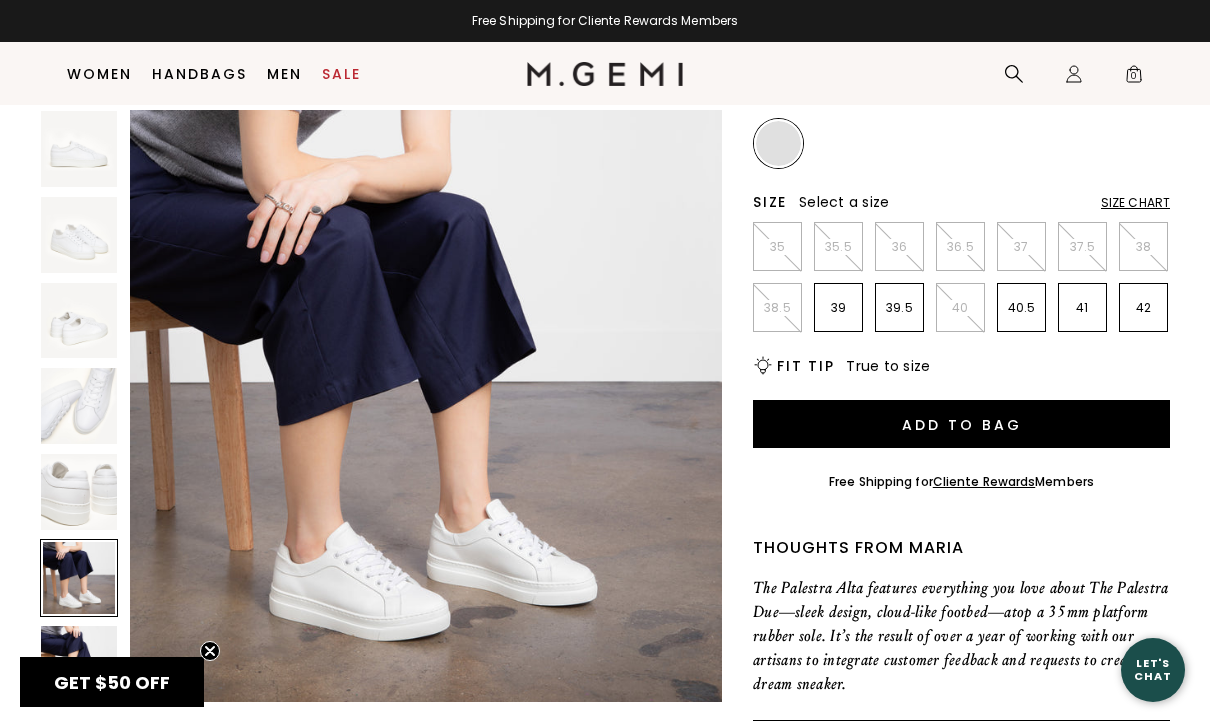 click at bounding box center [79, 664] 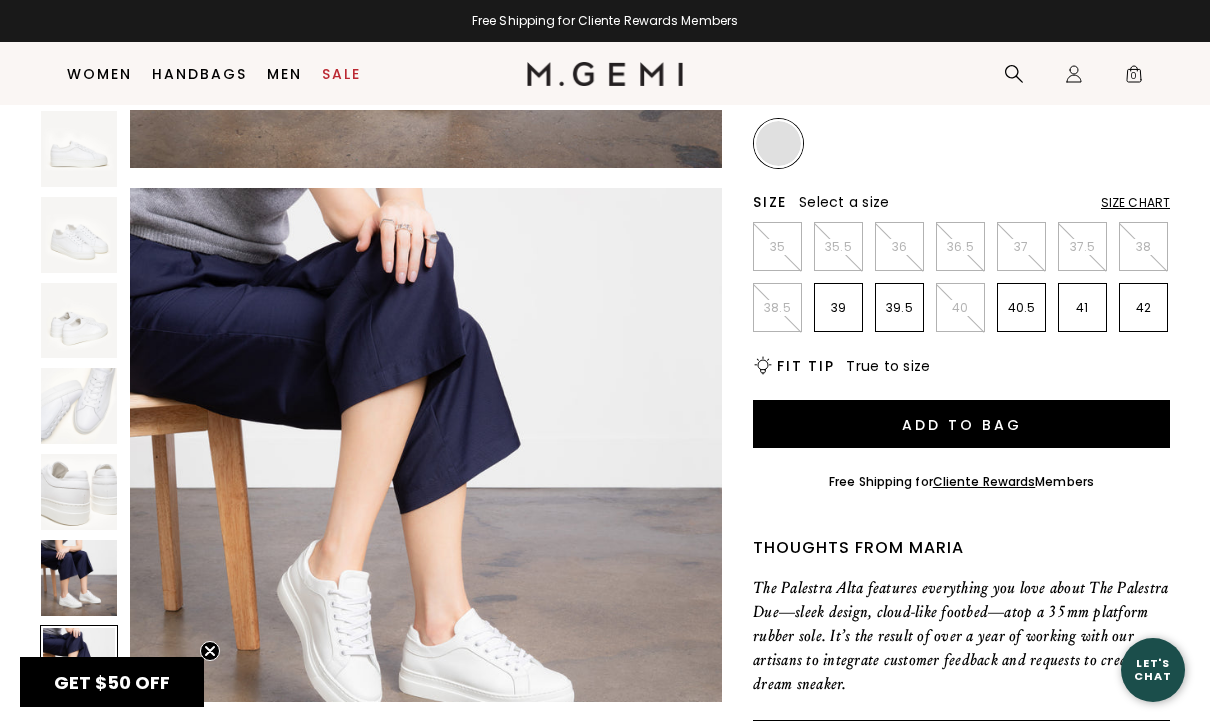 scroll, scrollTop: 3674, scrollLeft: 0, axis: vertical 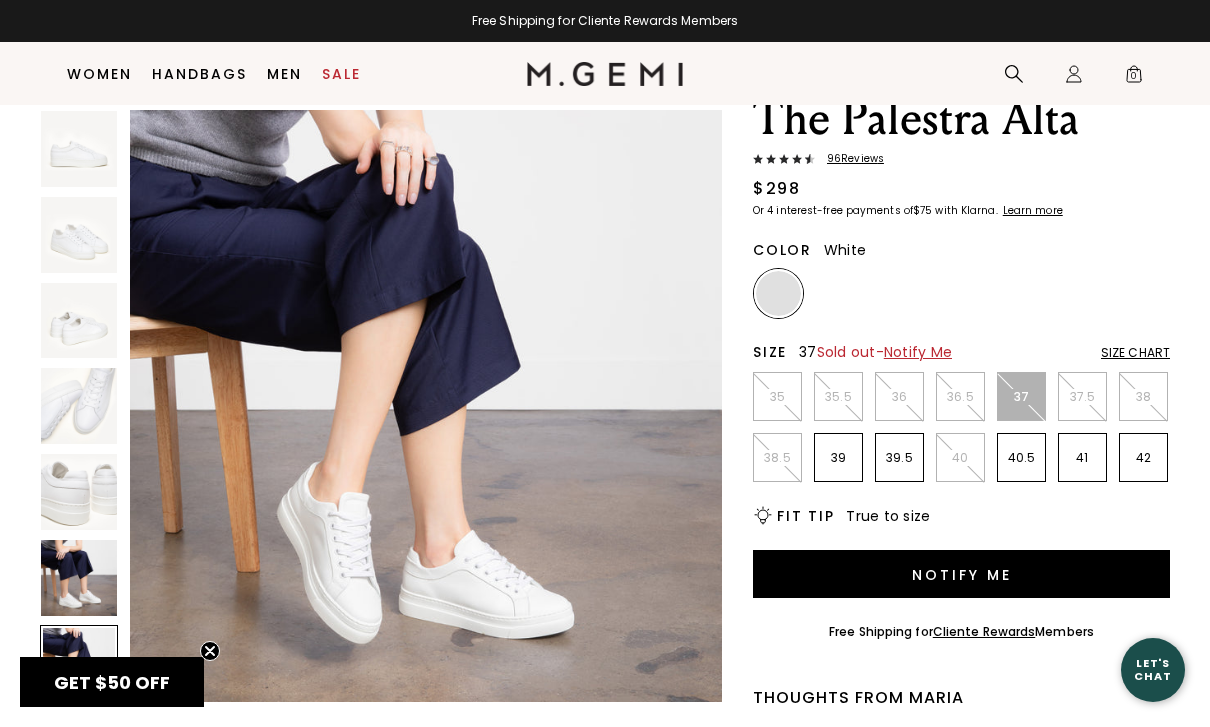 click on "Notify Me" at bounding box center (961, 574) 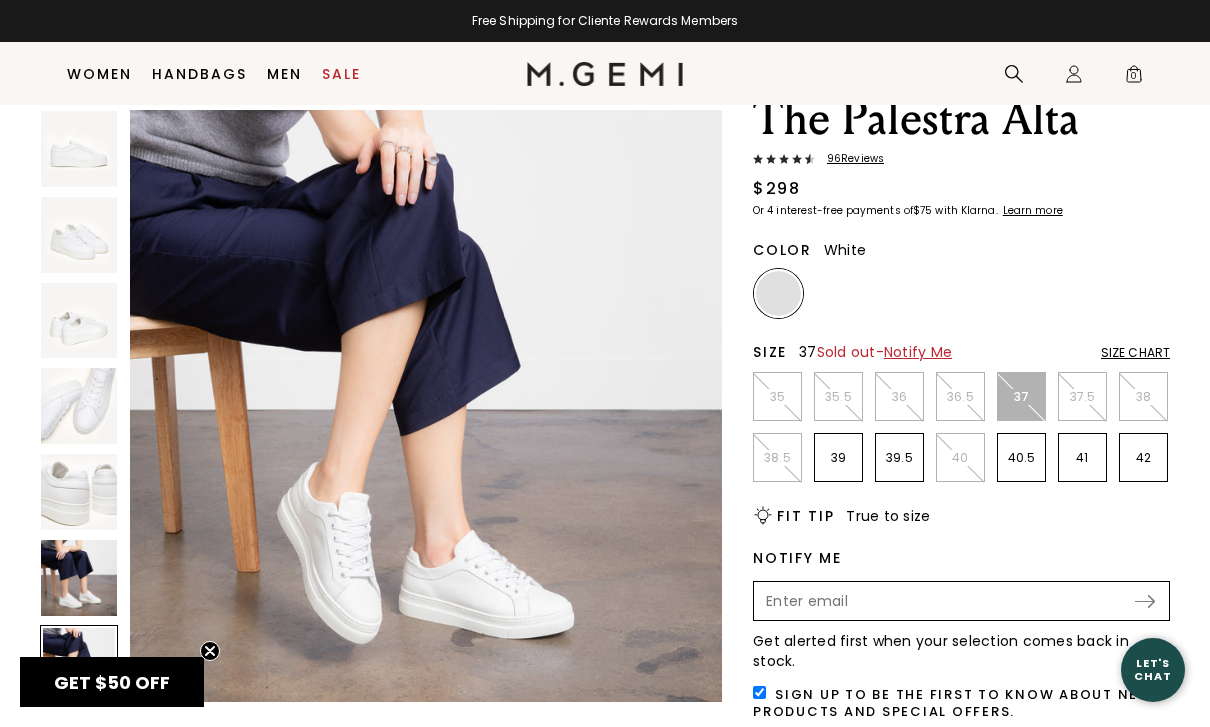 click at bounding box center (944, 601) 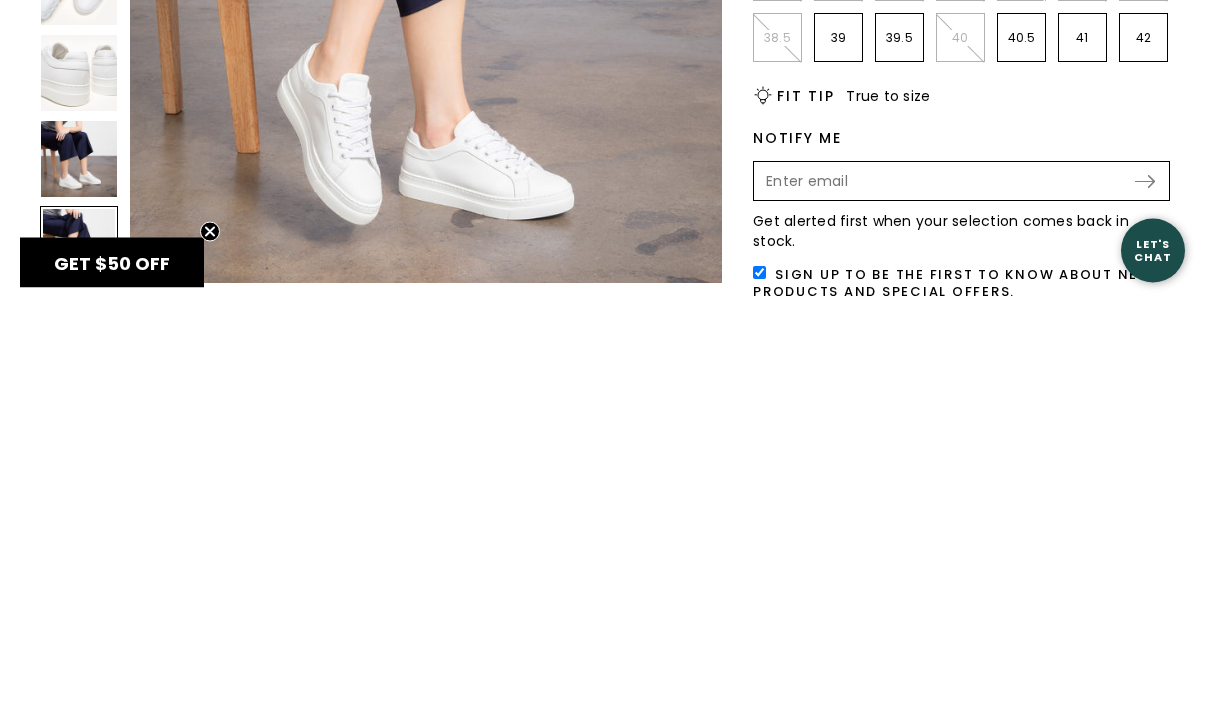 type on "jaclyn525@gmail.com" 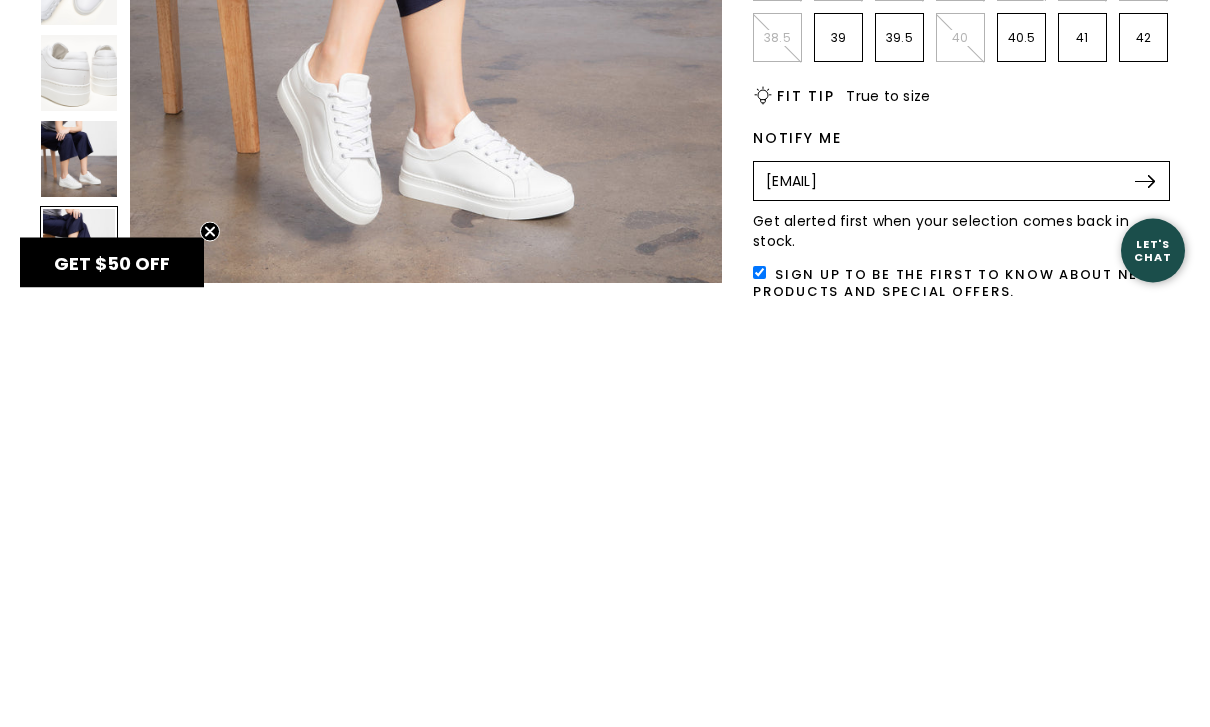 scroll, scrollTop: 506, scrollLeft: 0, axis: vertical 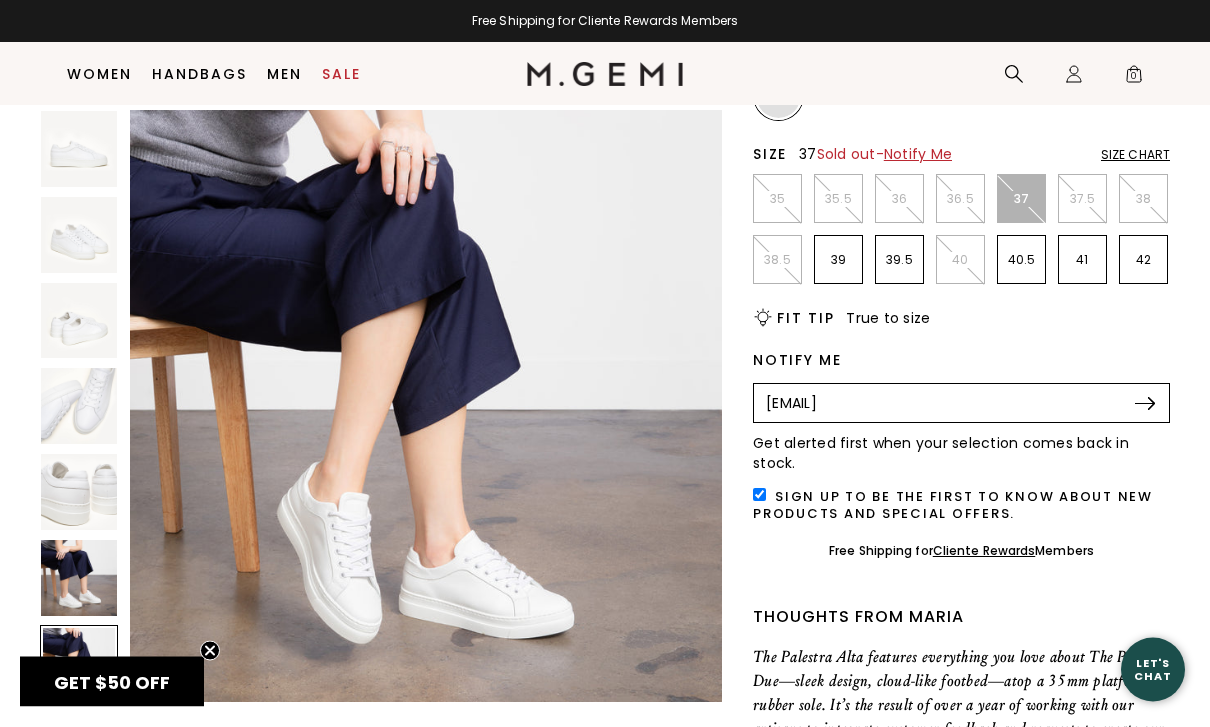click at bounding box center [1145, 404] 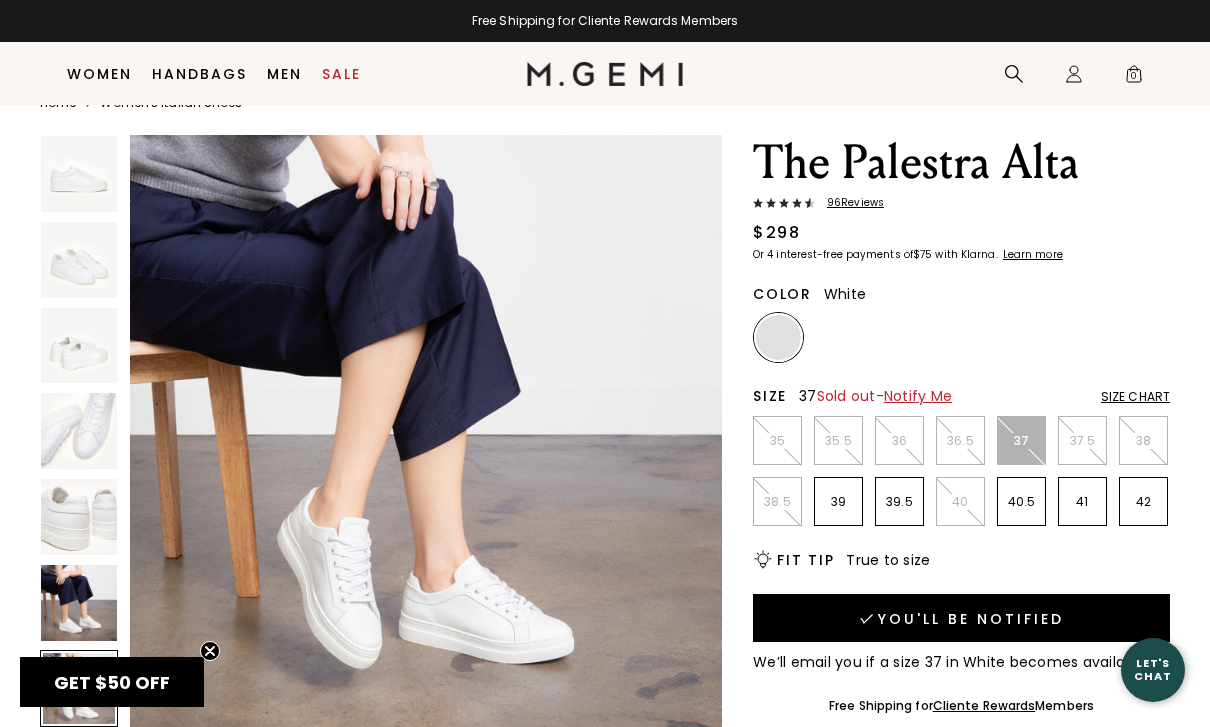 scroll, scrollTop: 0, scrollLeft: 0, axis: both 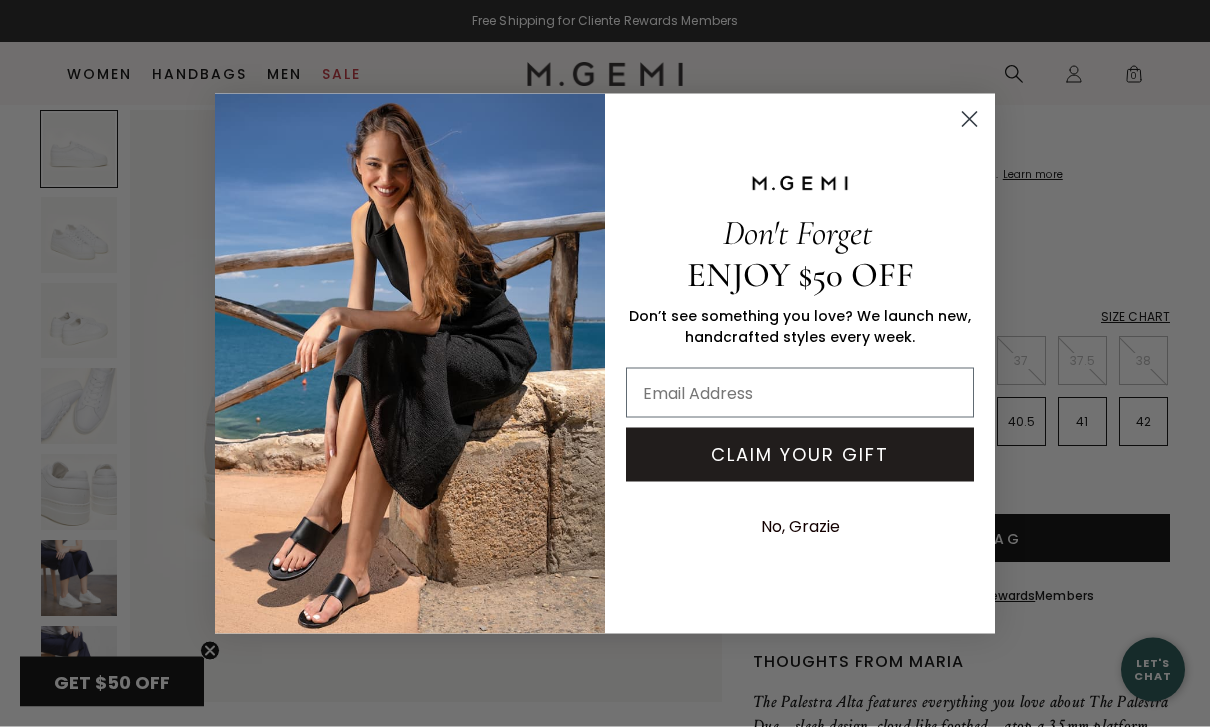 click on "Close dialog  Don't Forget ENJOY $50 OFF Don’t see something you love? We launch new, handcrafted styles every week.  CLAIM YOUR GIFT No, Grazie Submit" at bounding box center (605, 364) 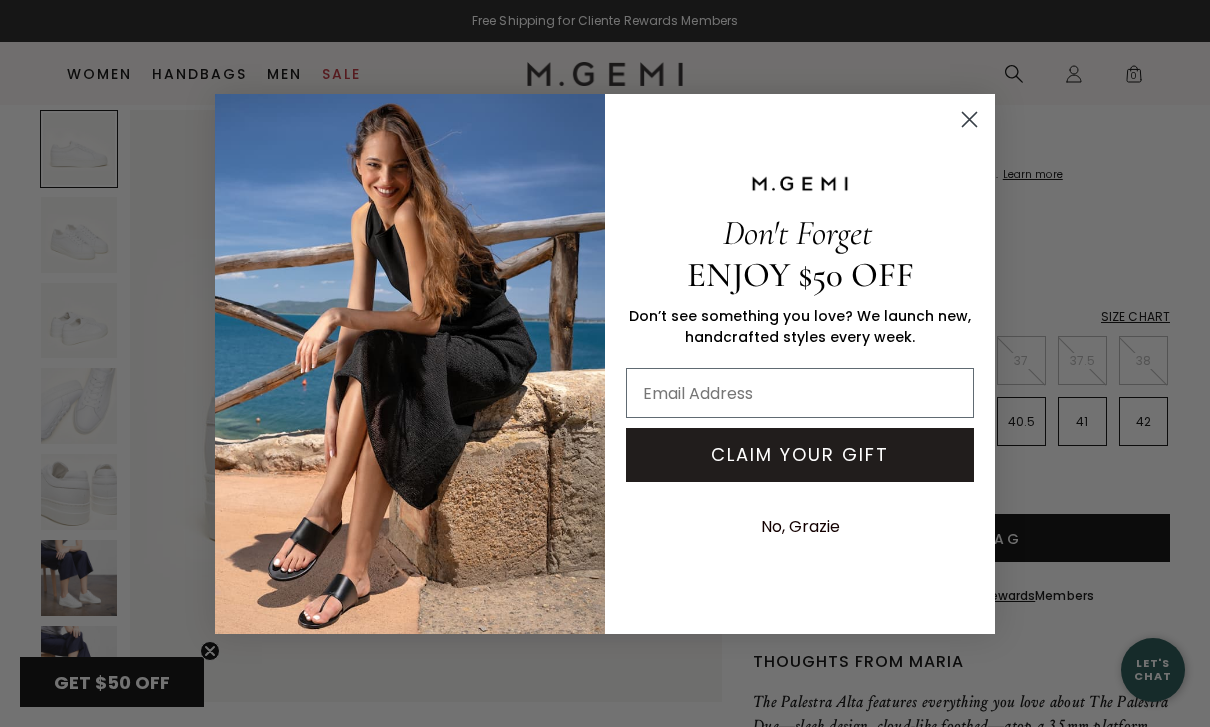 click 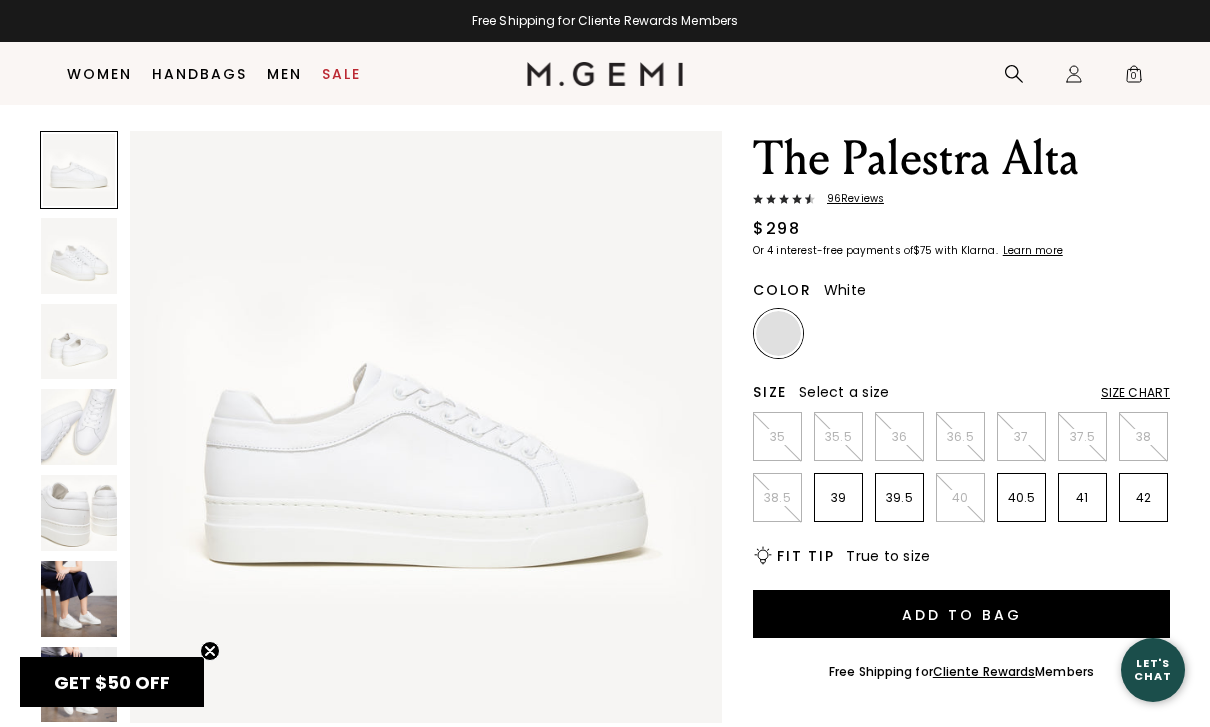 scroll, scrollTop: 0, scrollLeft: 0, axis: both 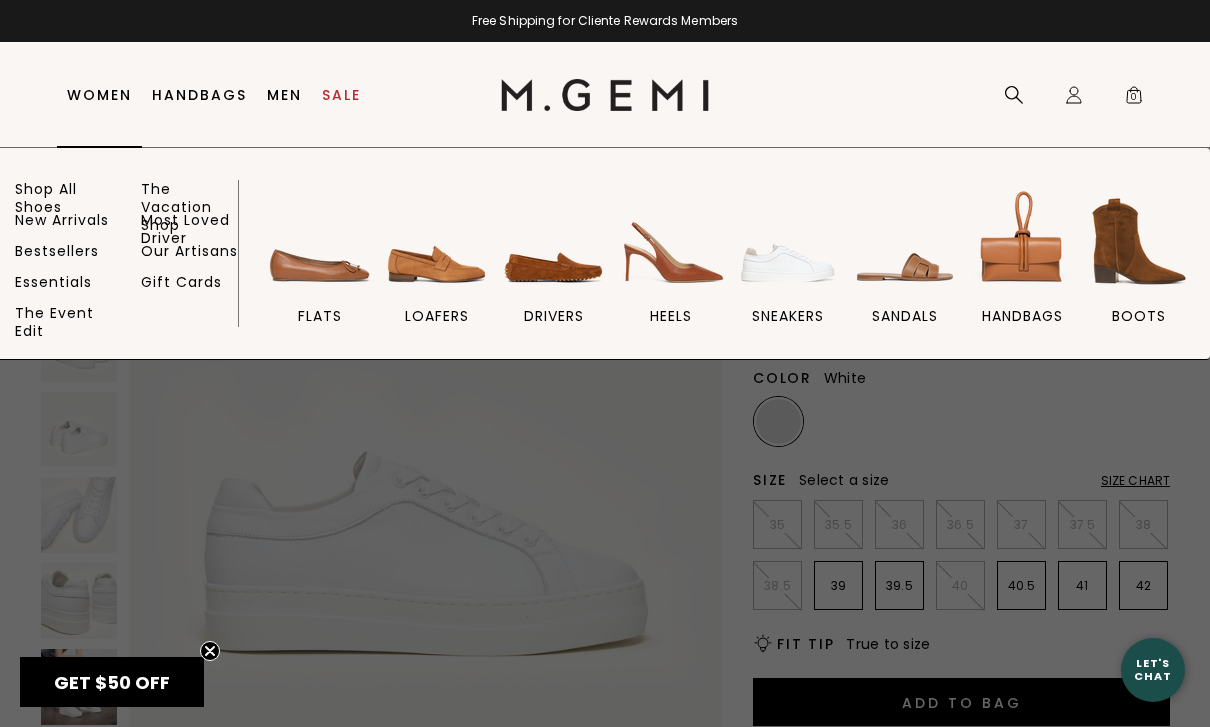 click at bounding box center (788, 241) 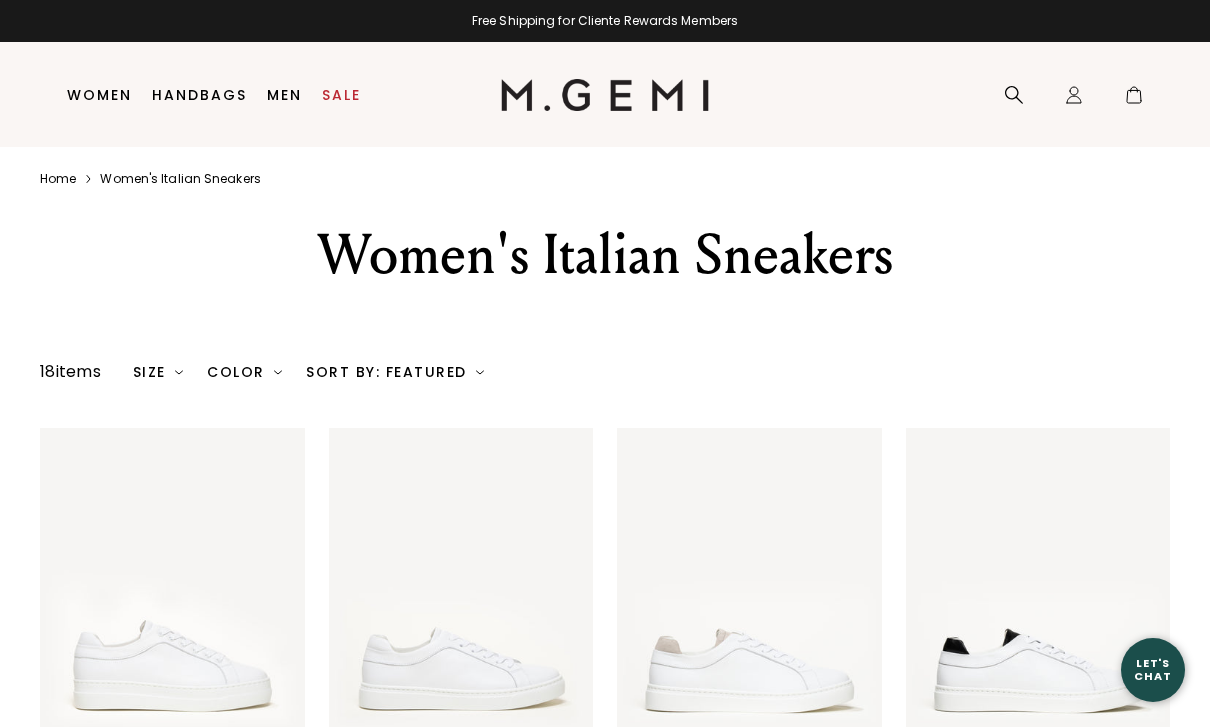 scroll, scrollTop: 3, scrollLeft: 0, axis: vertical 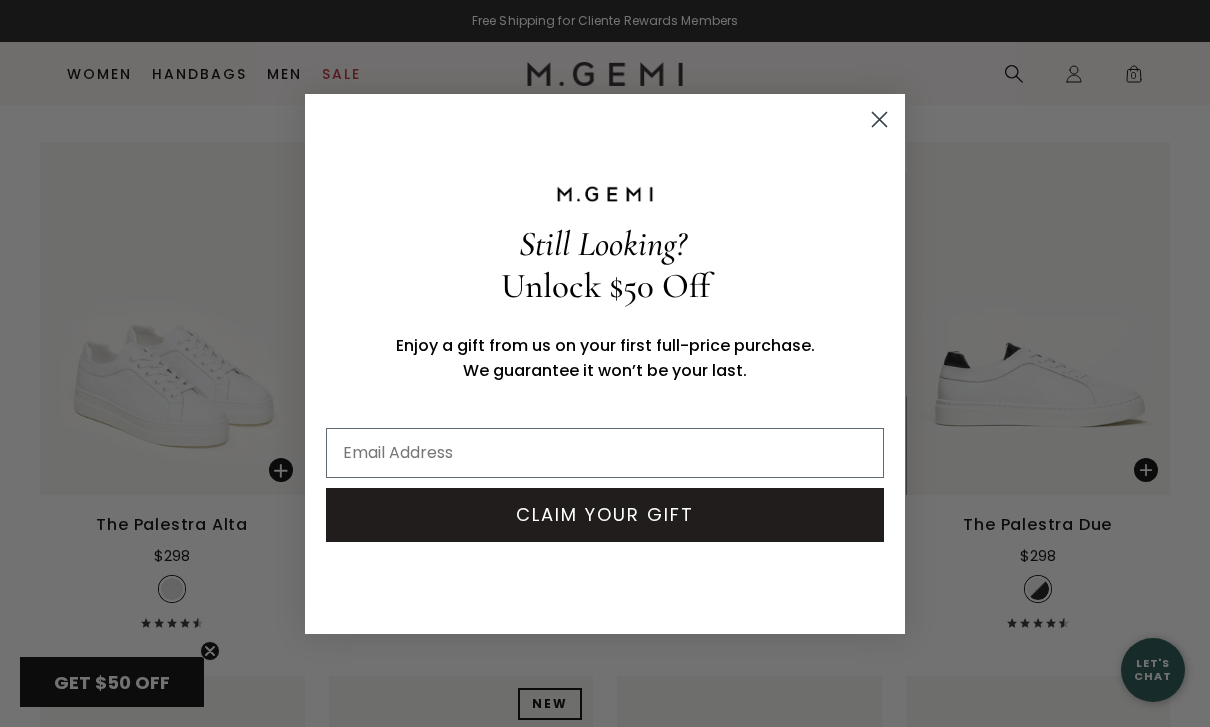 click 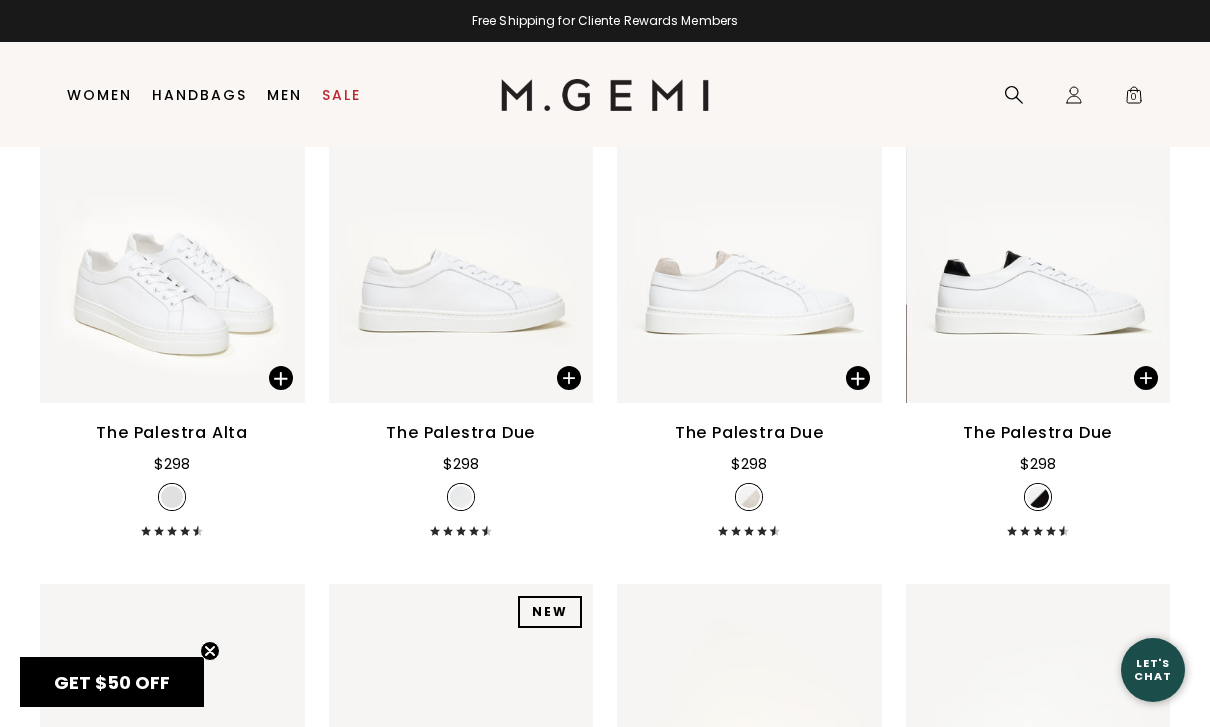 scroll, scrollTop: 442, scrollLeft: 0, axis: vertical 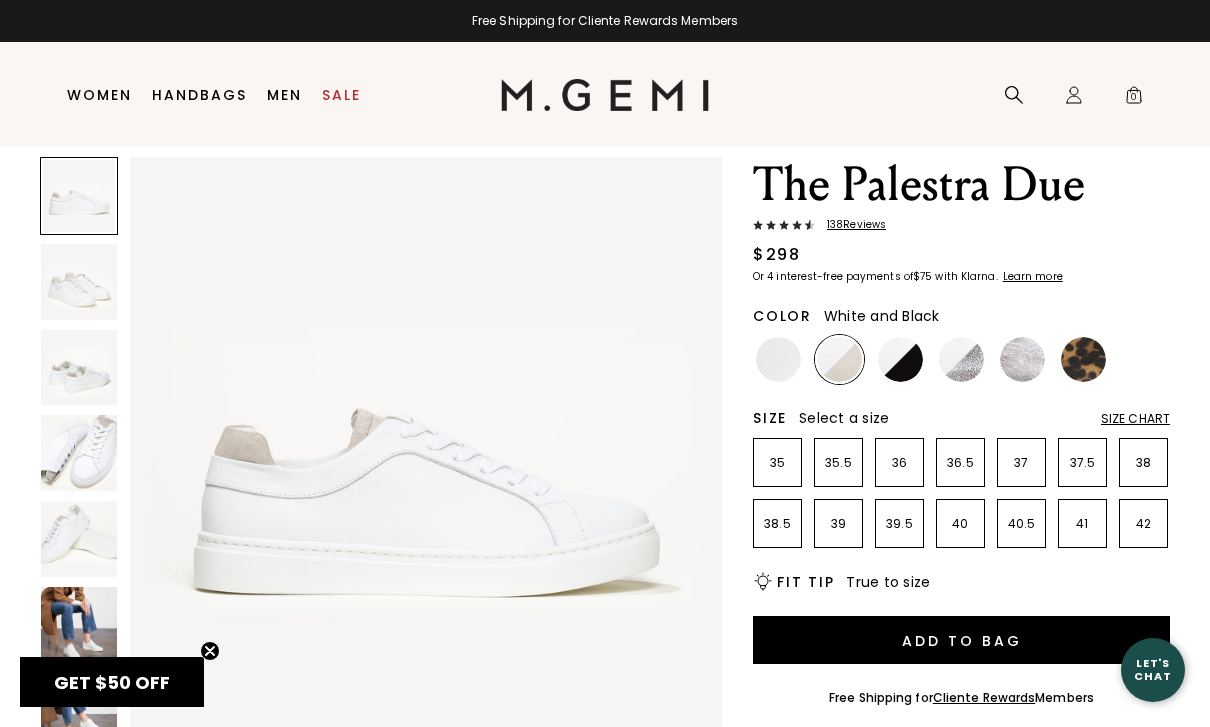 click at bounding box center (900, 359) 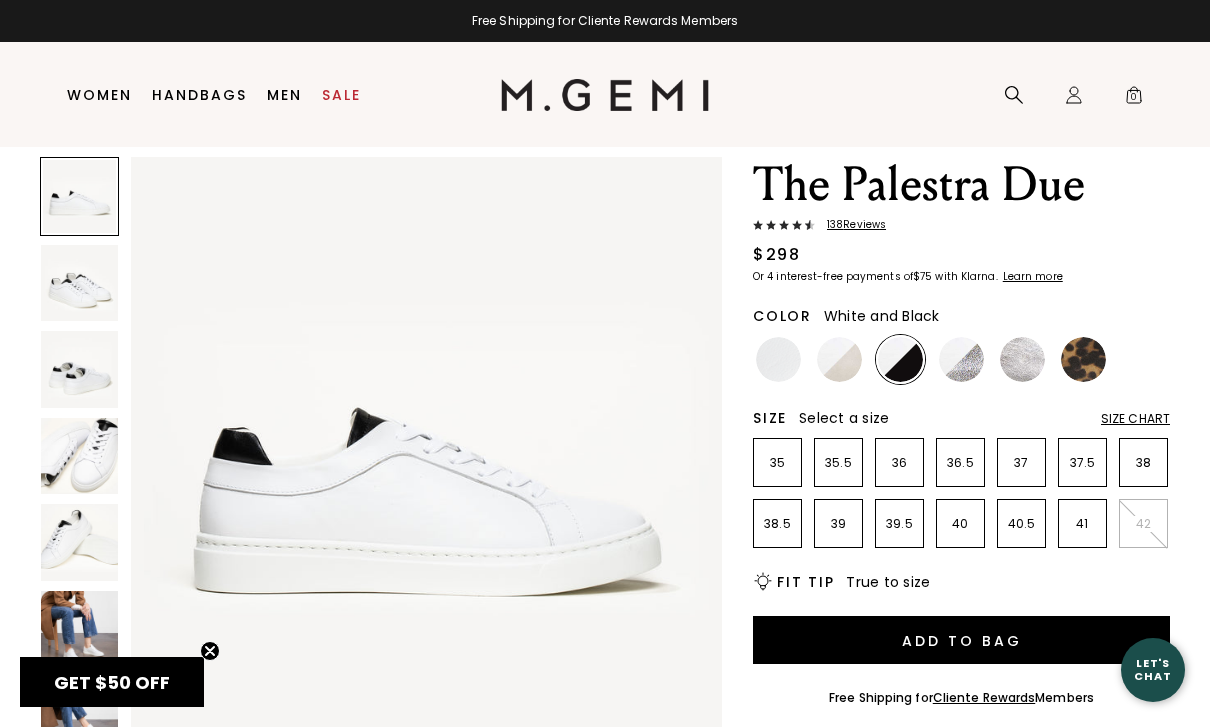scroll, scrollTop: 0, scrollLeft: 0, axis: both 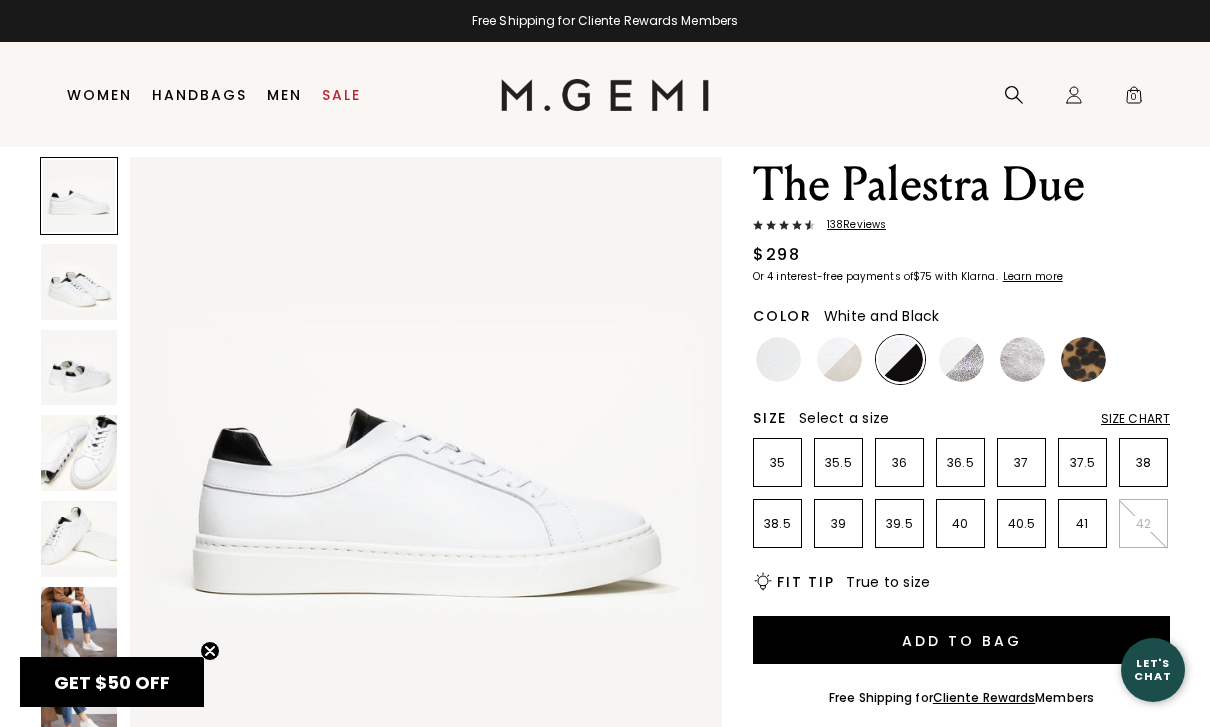 click at bounding box center [79, 453] 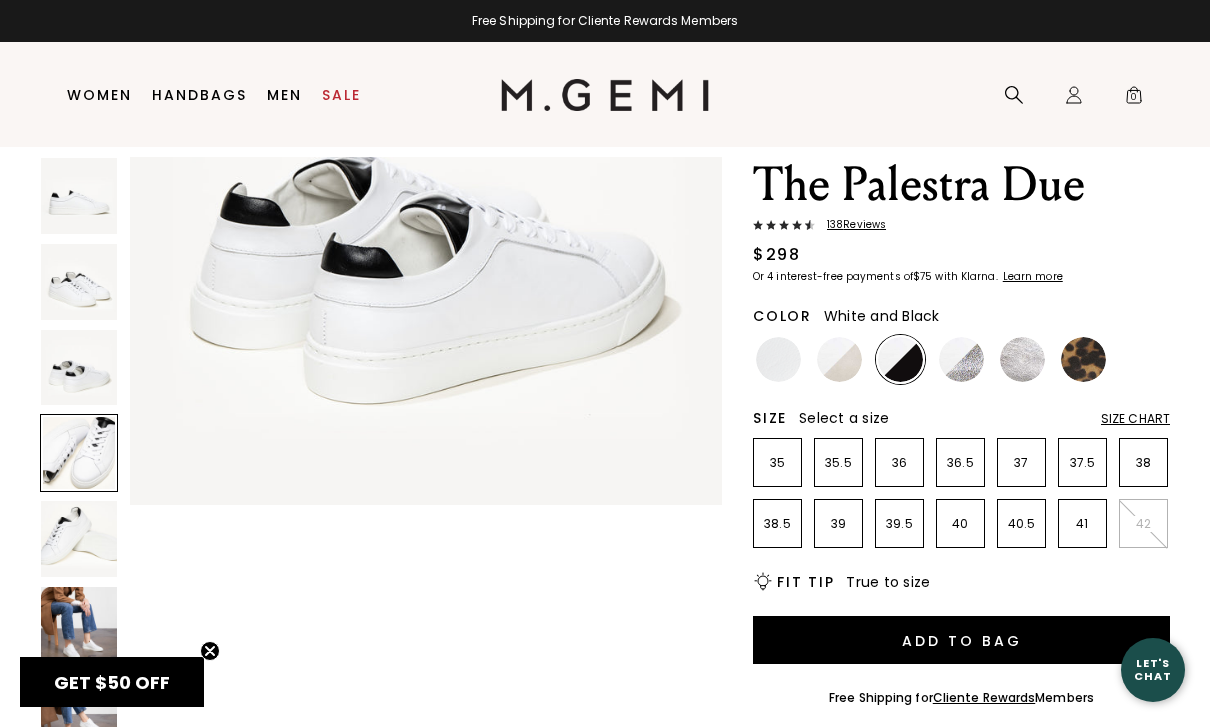 scroll, scrollTop: 1837, scrollLeft: 0, axis: vertical 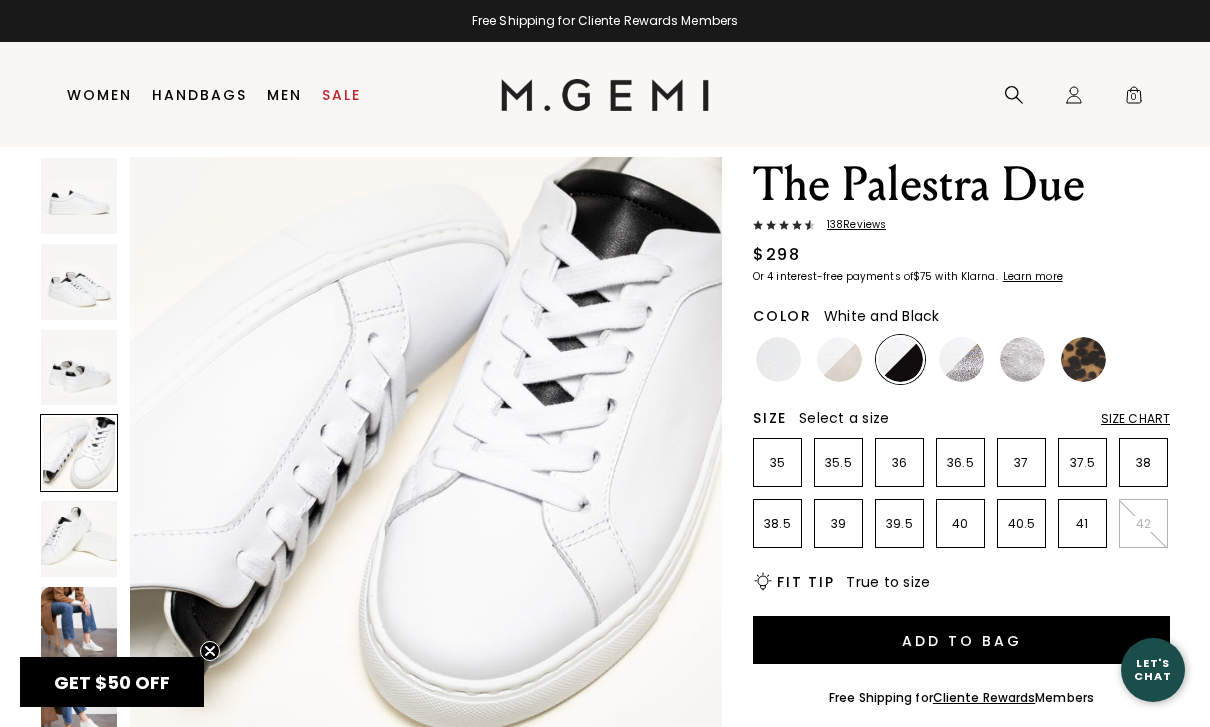 click at bounding box center [79, 368] 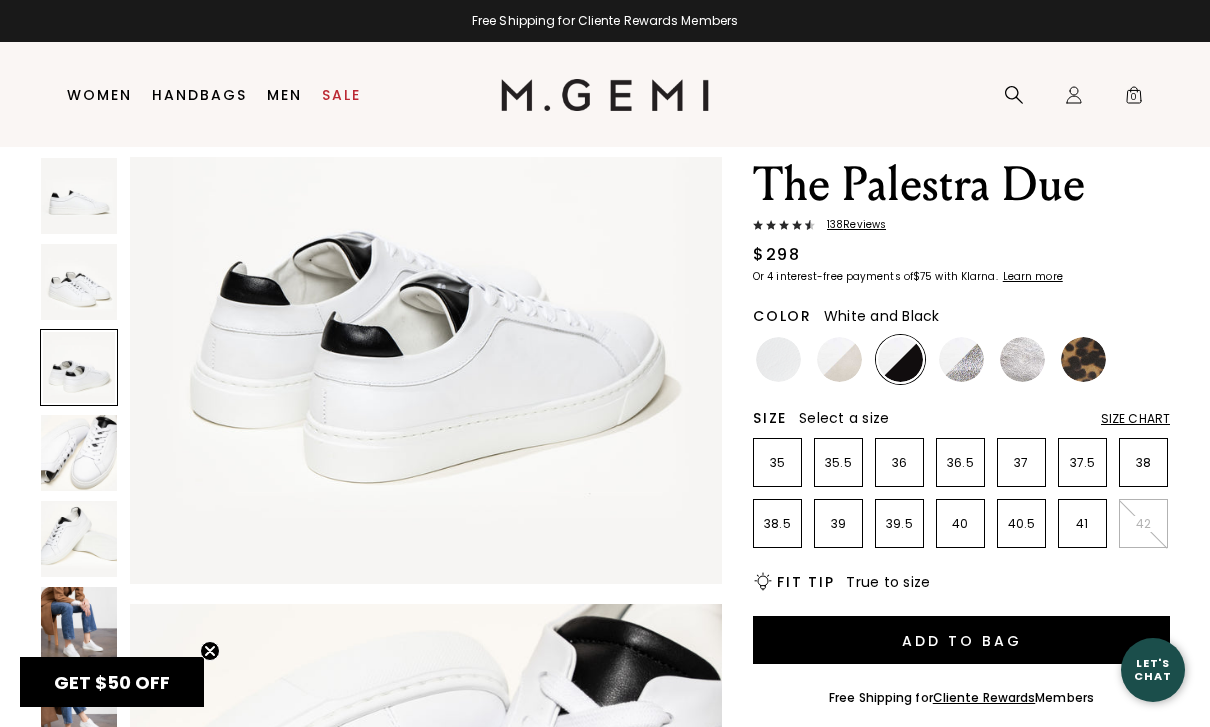 scroll, scrollTop: 1225, scrollLeft: 0, axis: vertical 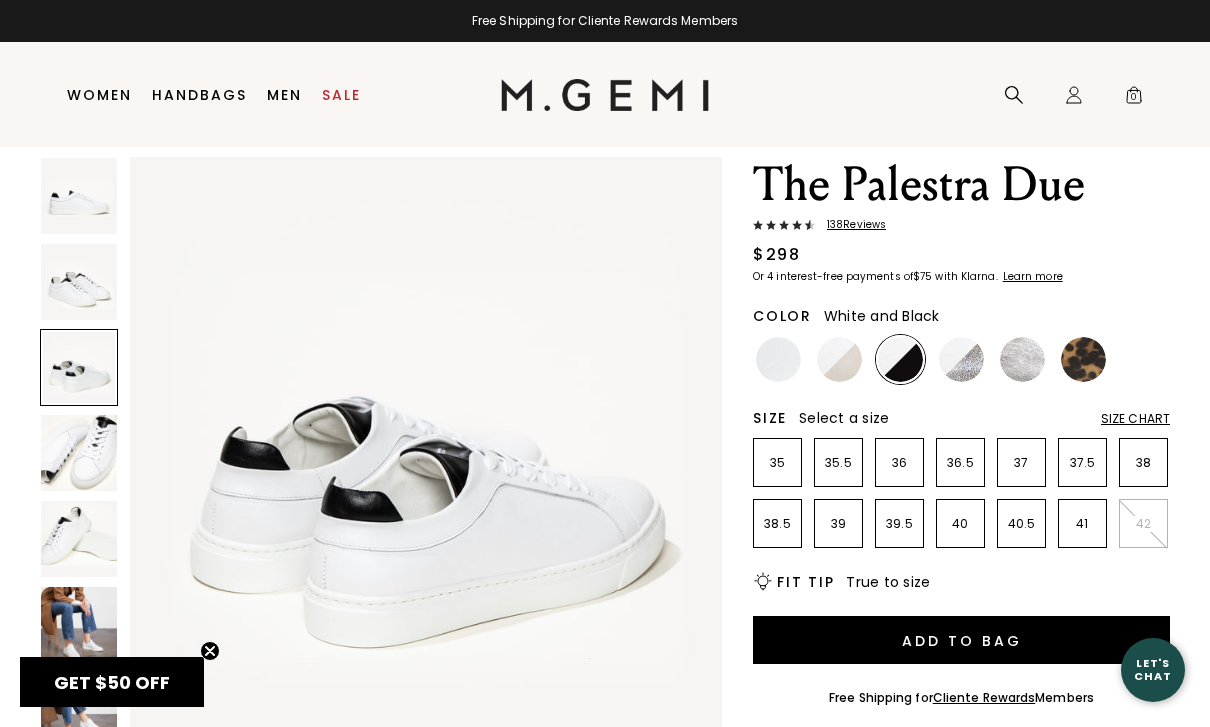 click at bounding box center (961, 359) 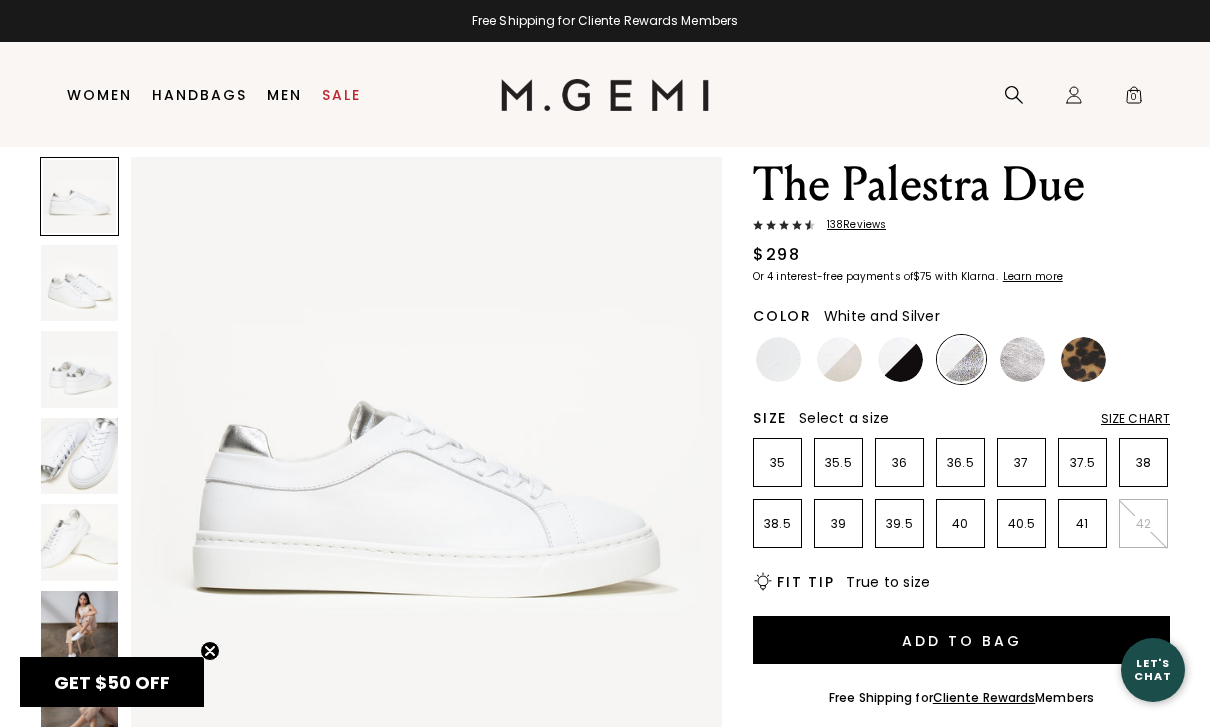 scroll, scrollTop: 0, scrollLeft: 0, axis: both 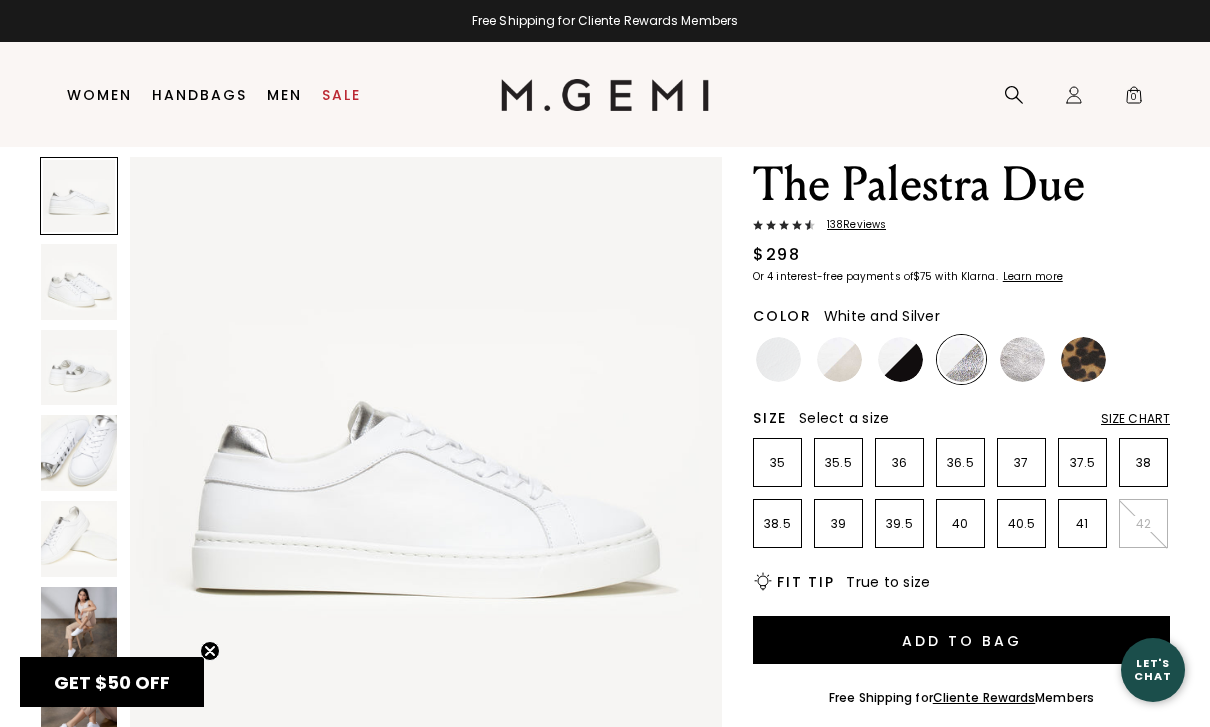 click at bounding box center [79, 282] 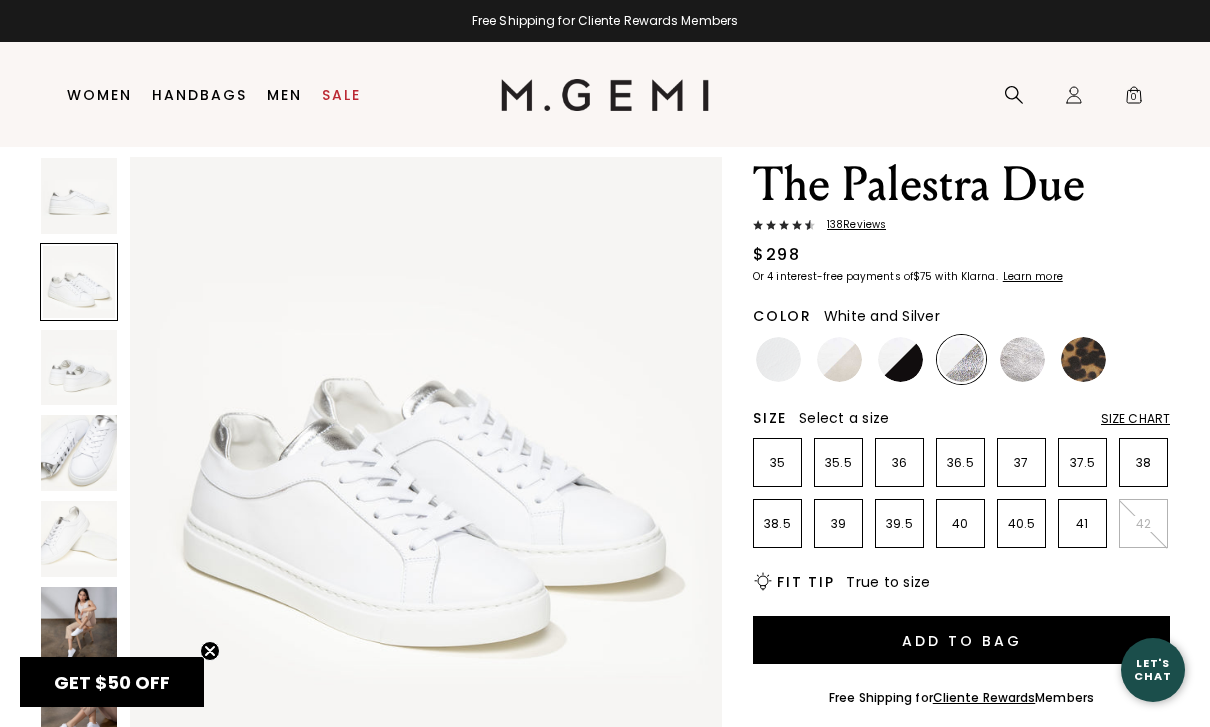 click at bounding box center (79, 368) 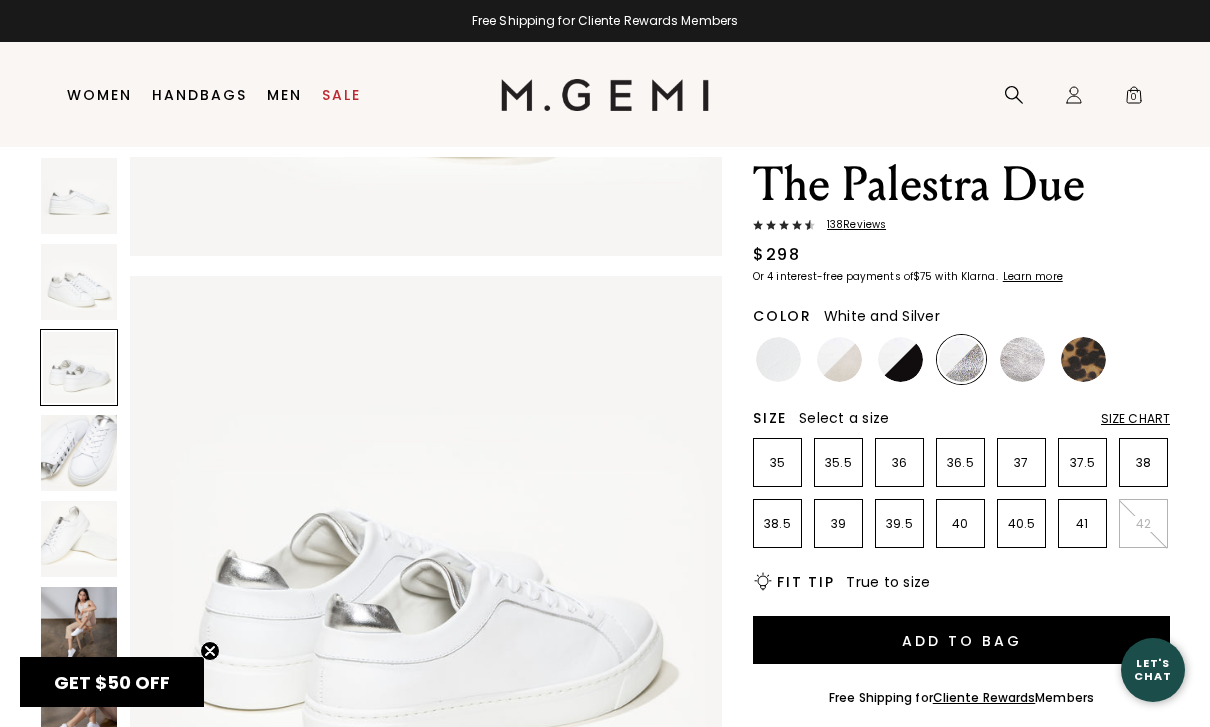 scroll, scrollTop: 1225, scrollLeft: 0, axis: vertical 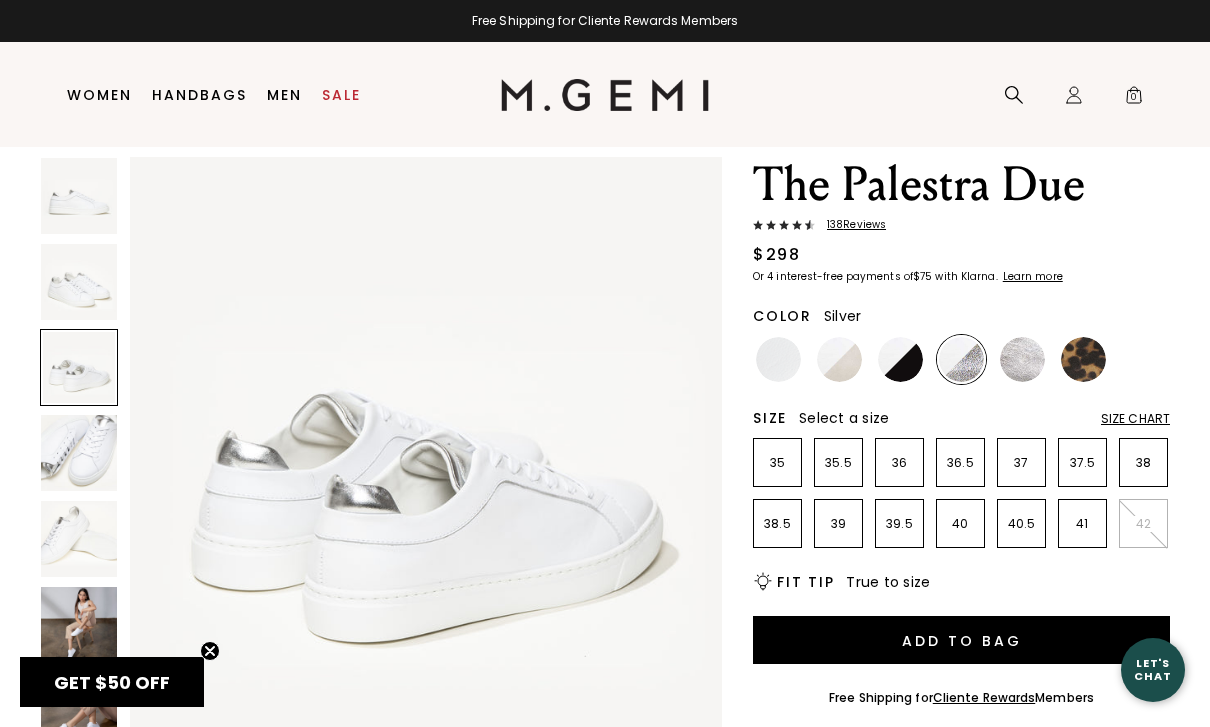 click at bounding box center (1022, 359) 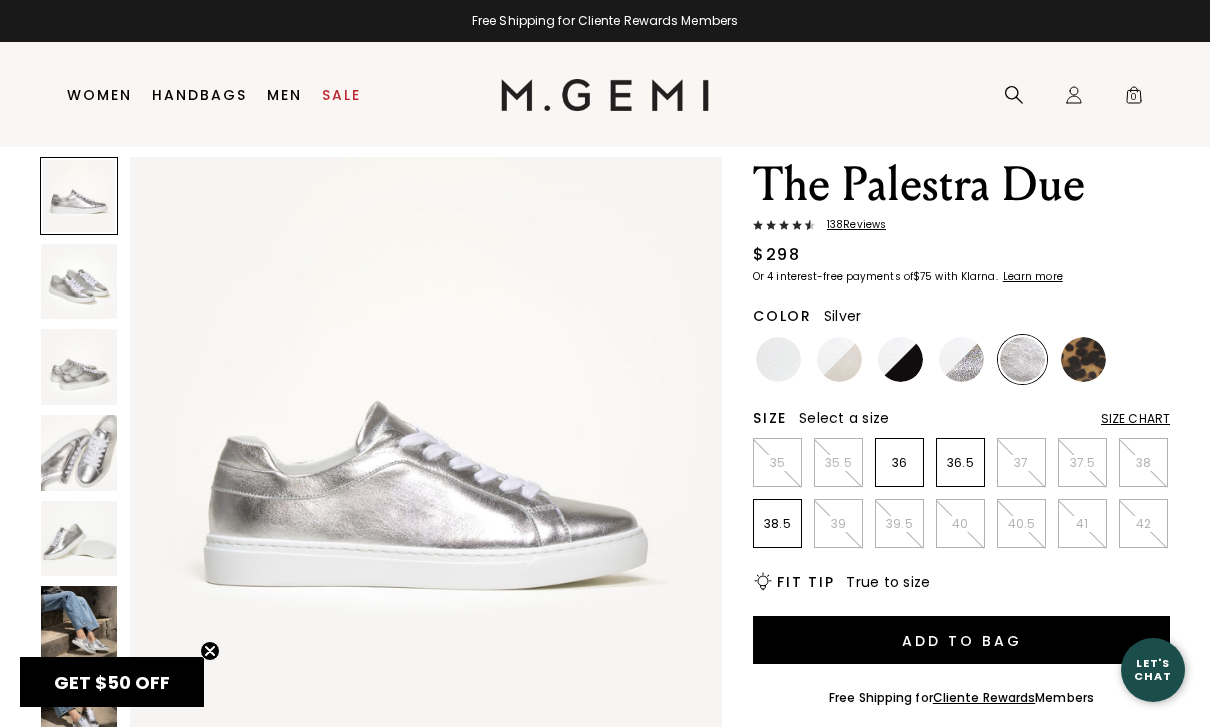 scroll, scrollTop: 0, scrollLeft: 0, axis: both 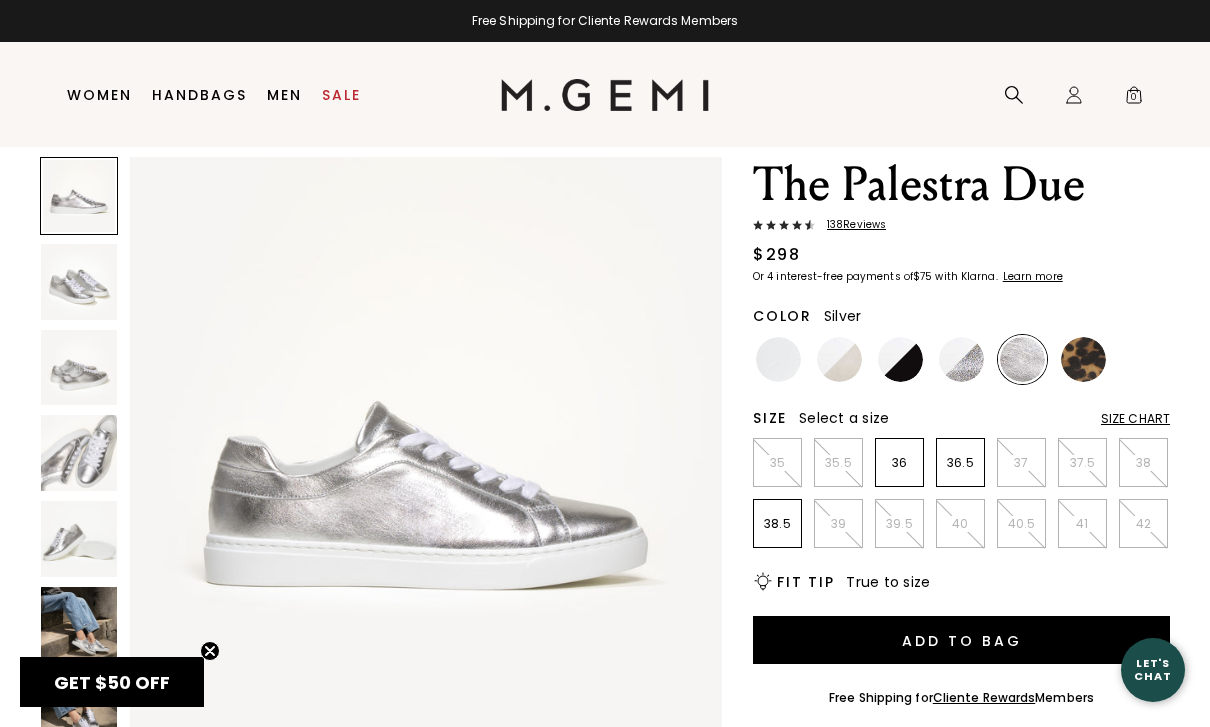click at bounding box center [778, 359] 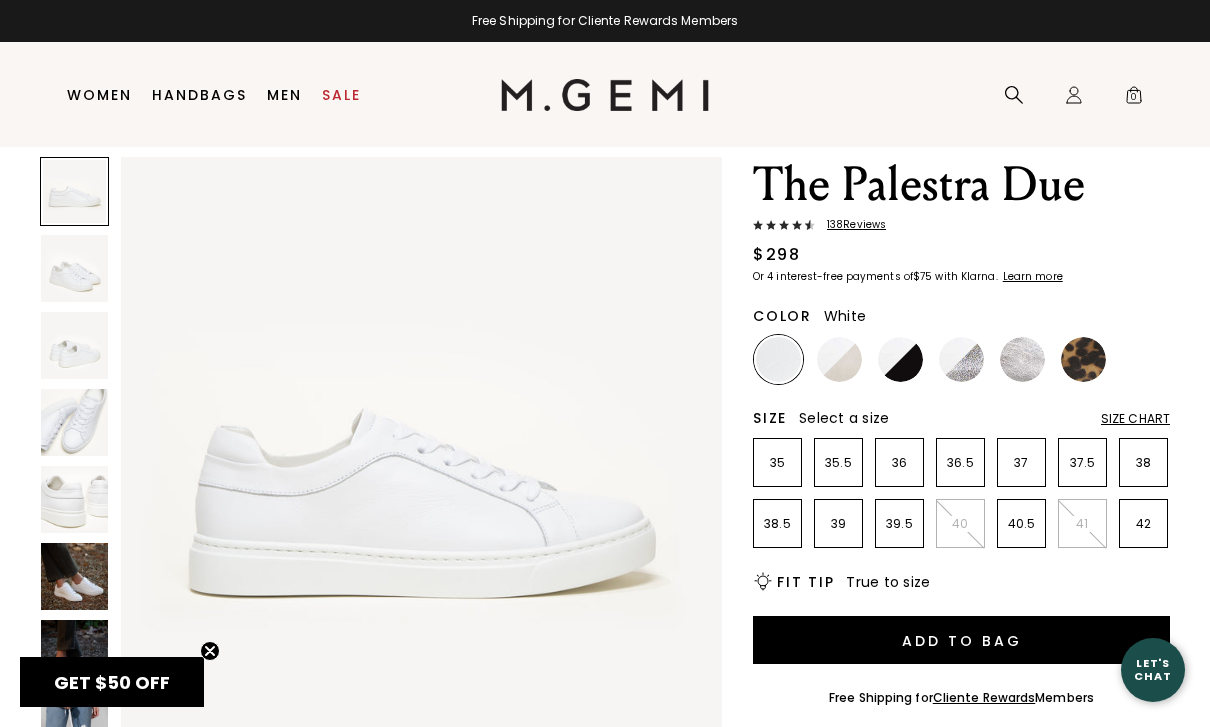 scroll, scrollTop: 0, scrollLeft: 0, axis: both 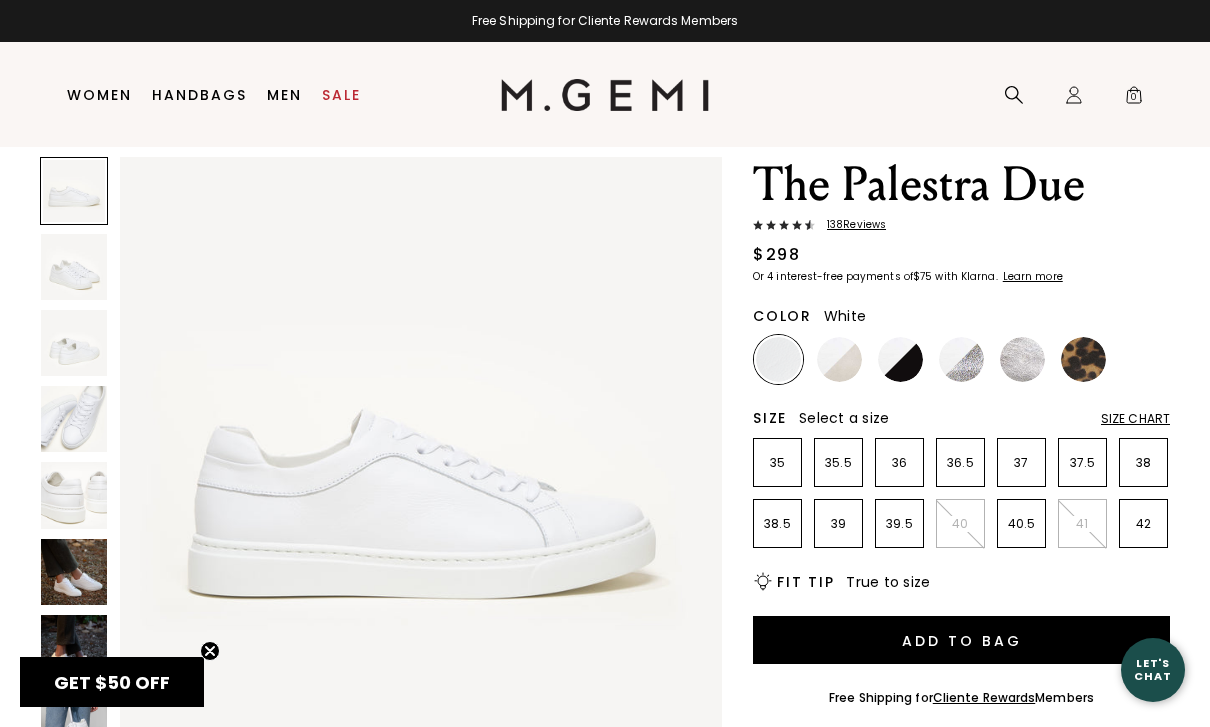 click at bounding box center [839, 359] 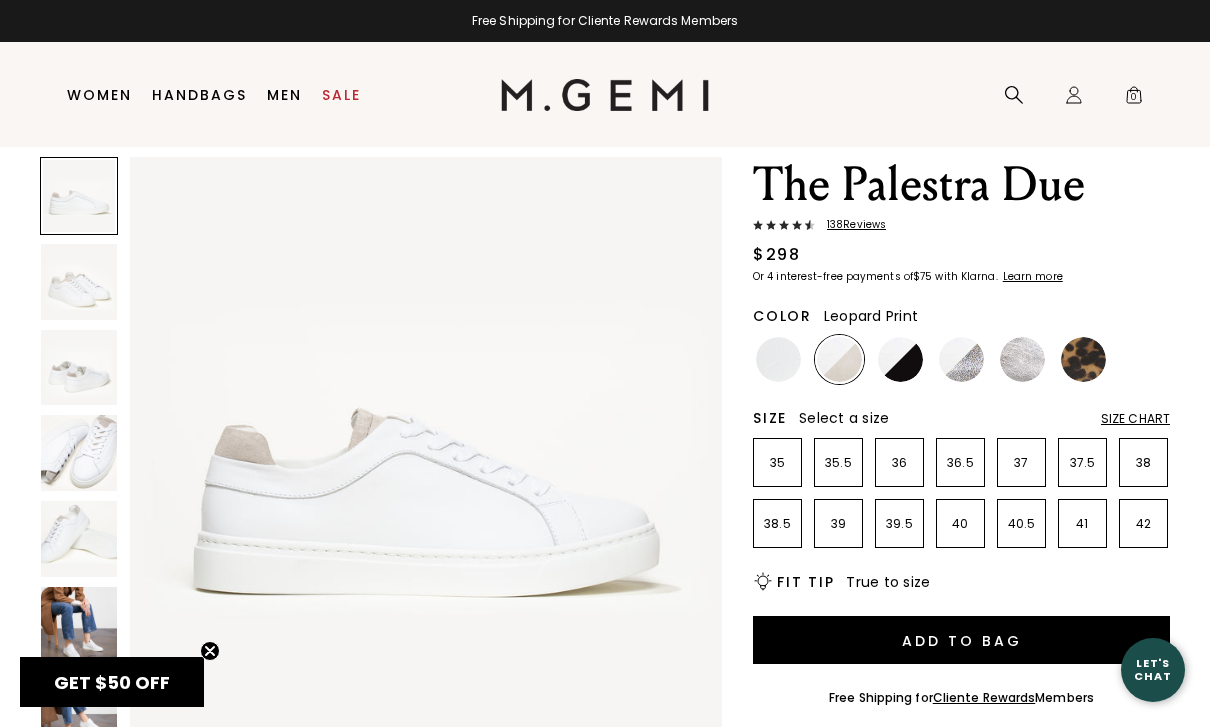 click at bounding box center (1083, 359) 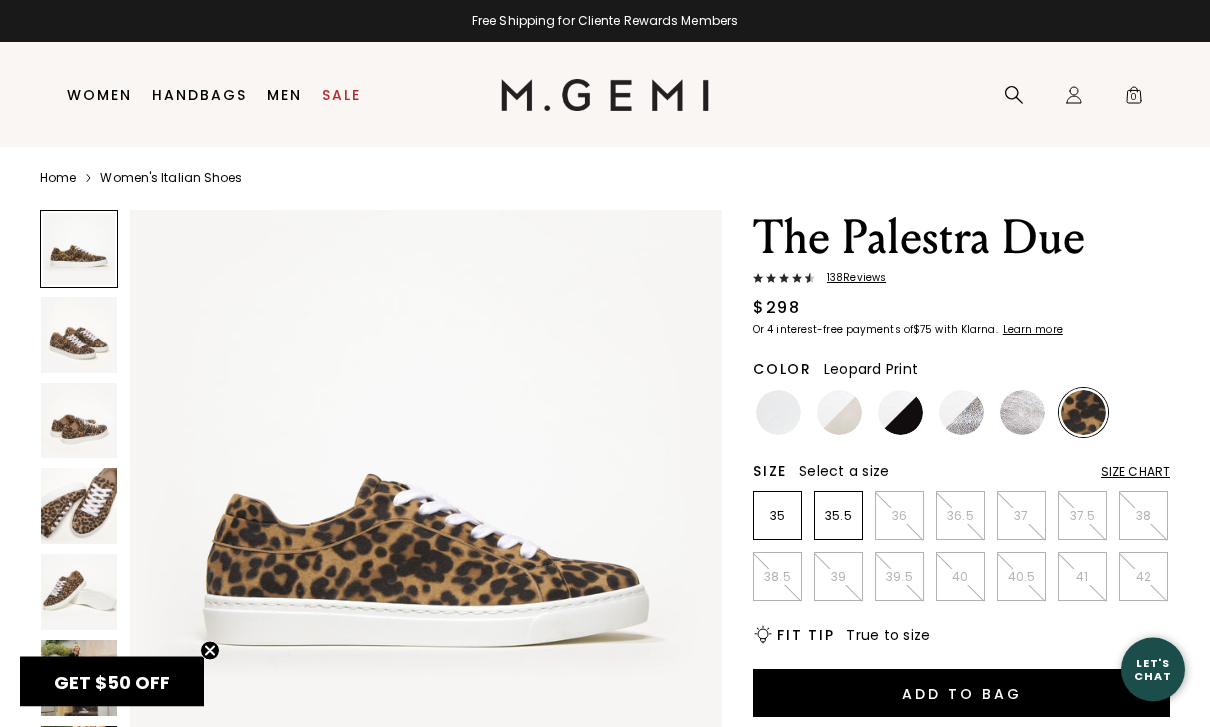 scroll, scrollTop: 0, scrollLeft: 0, axis: both 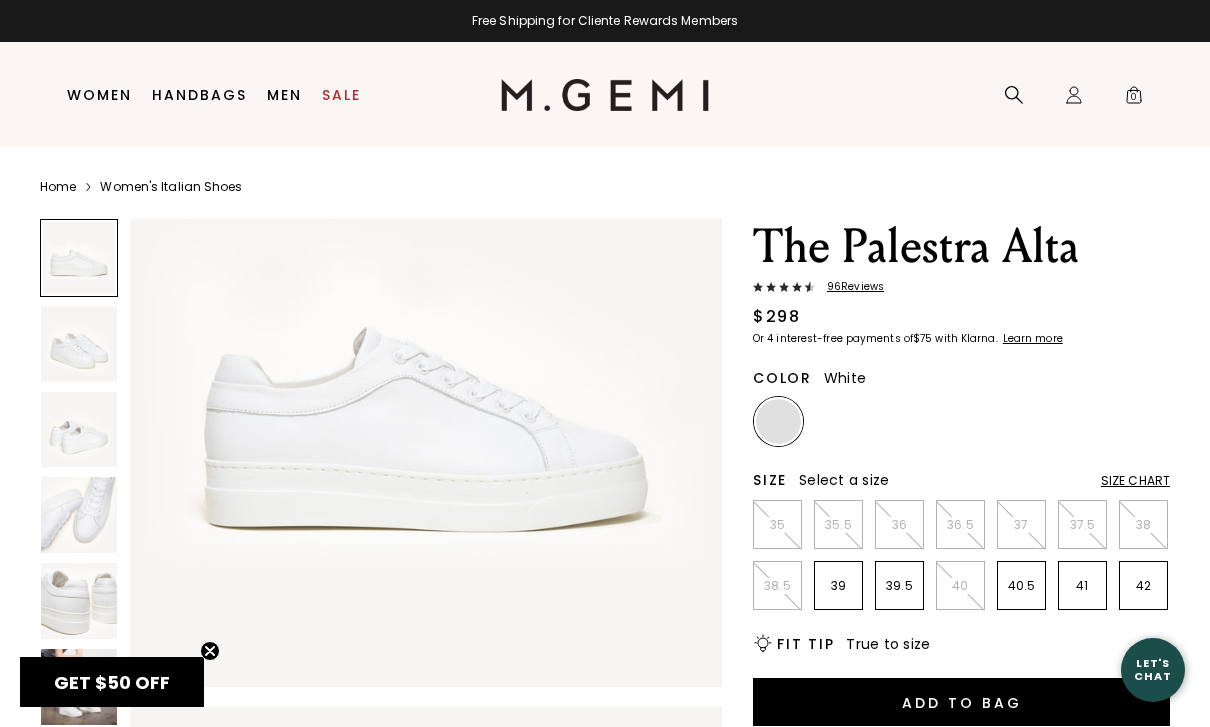 click at bounding box center [79, 430] 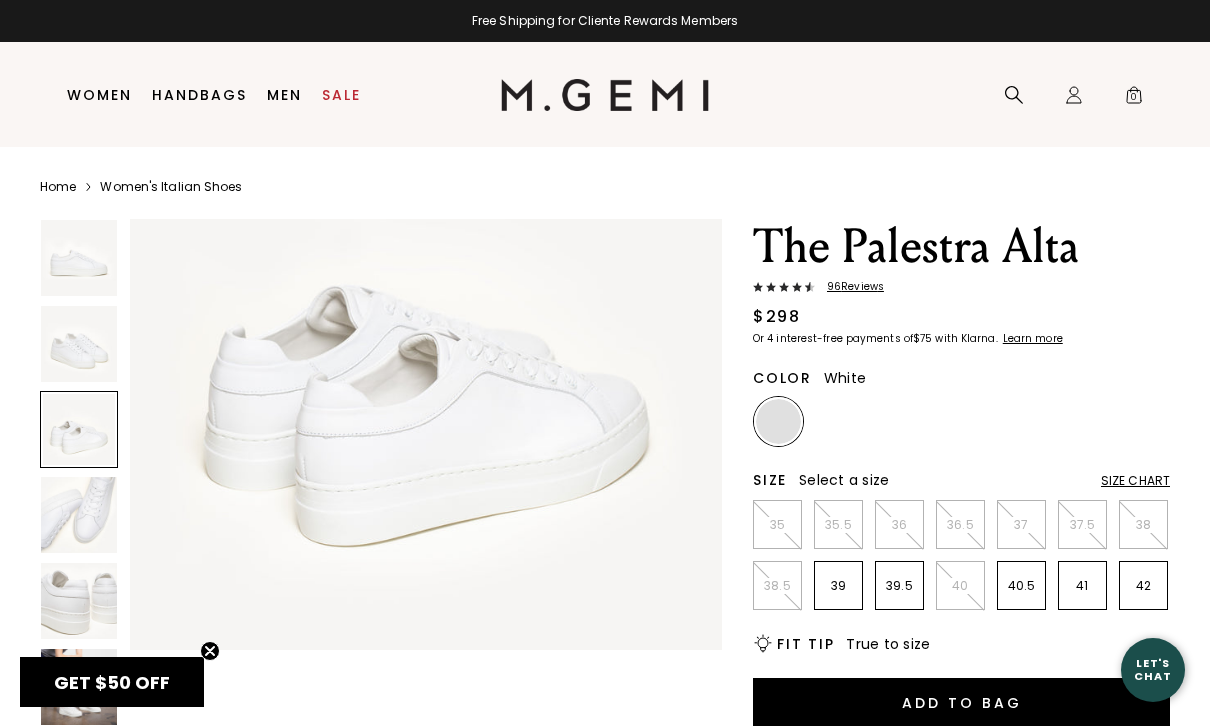 scroll, scrollTop: 1386, scrollLeft: 0, axis: vertical 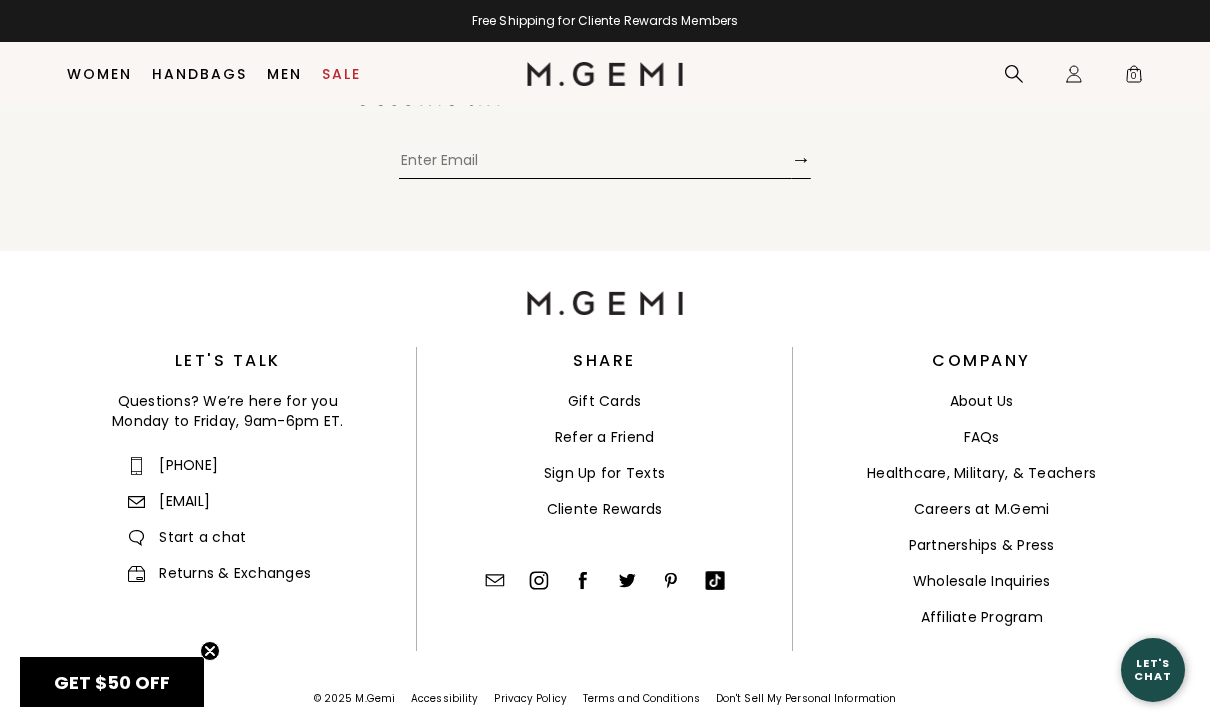 click on "Returns & Exchanges" at bounding box center [218, 573] 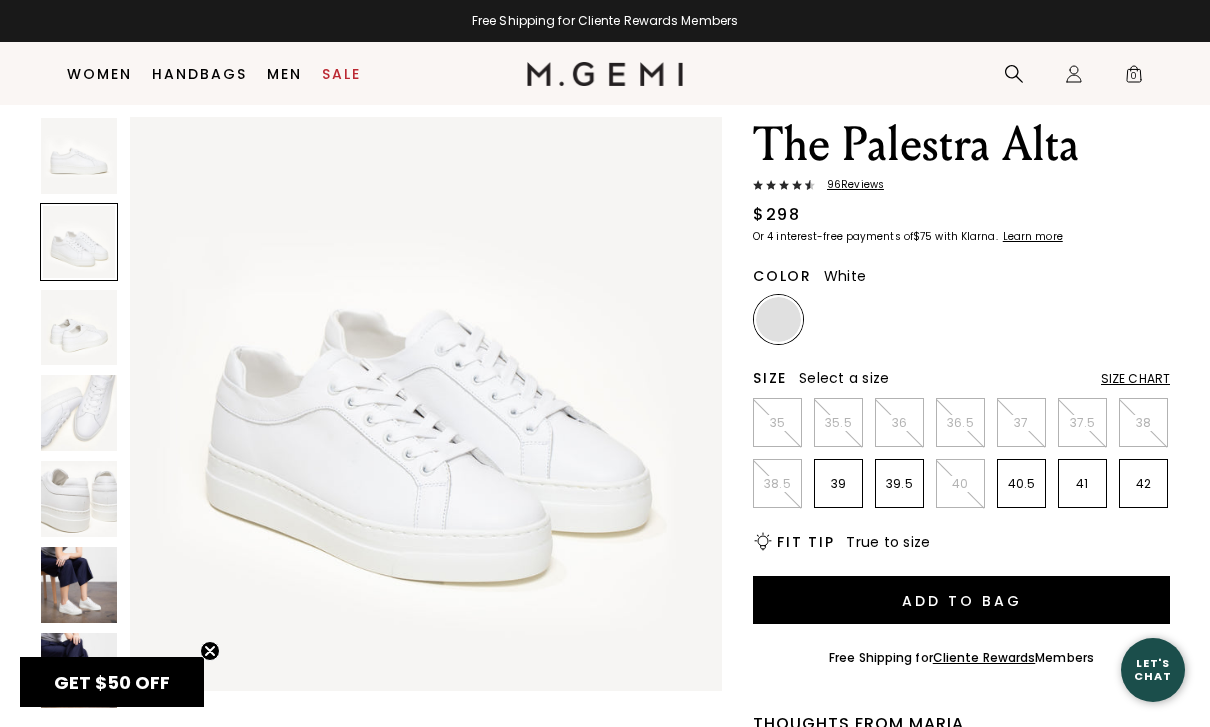 scroll, scrollTop: 0, scrollLeft: 0, axis: both 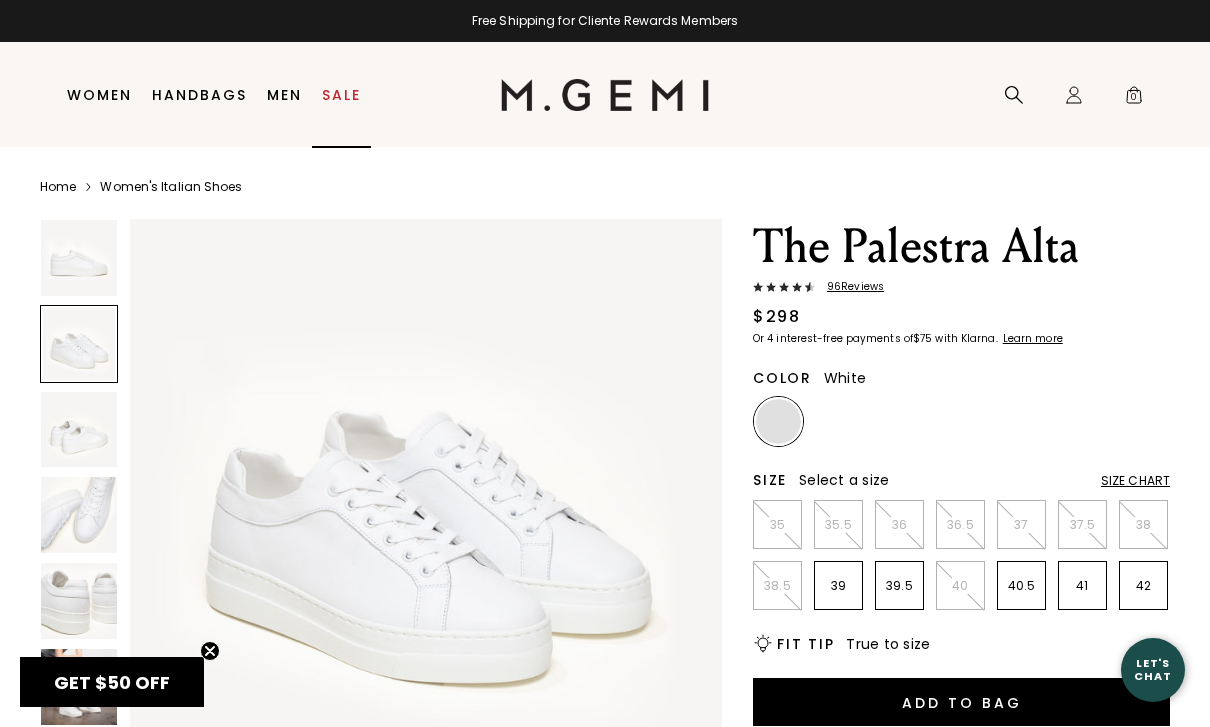 click on "Sale" at bounding box center (341, 95) 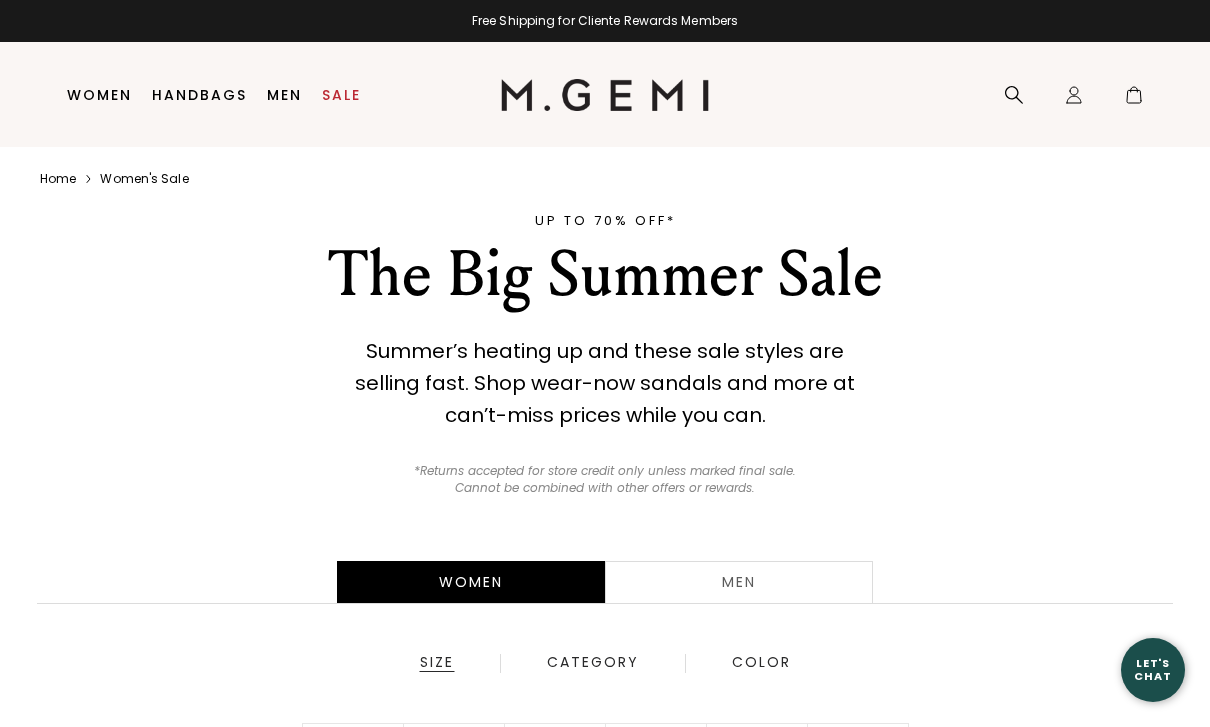scroll, scrollTop: 0, scrollLeft: 0, axis: both 